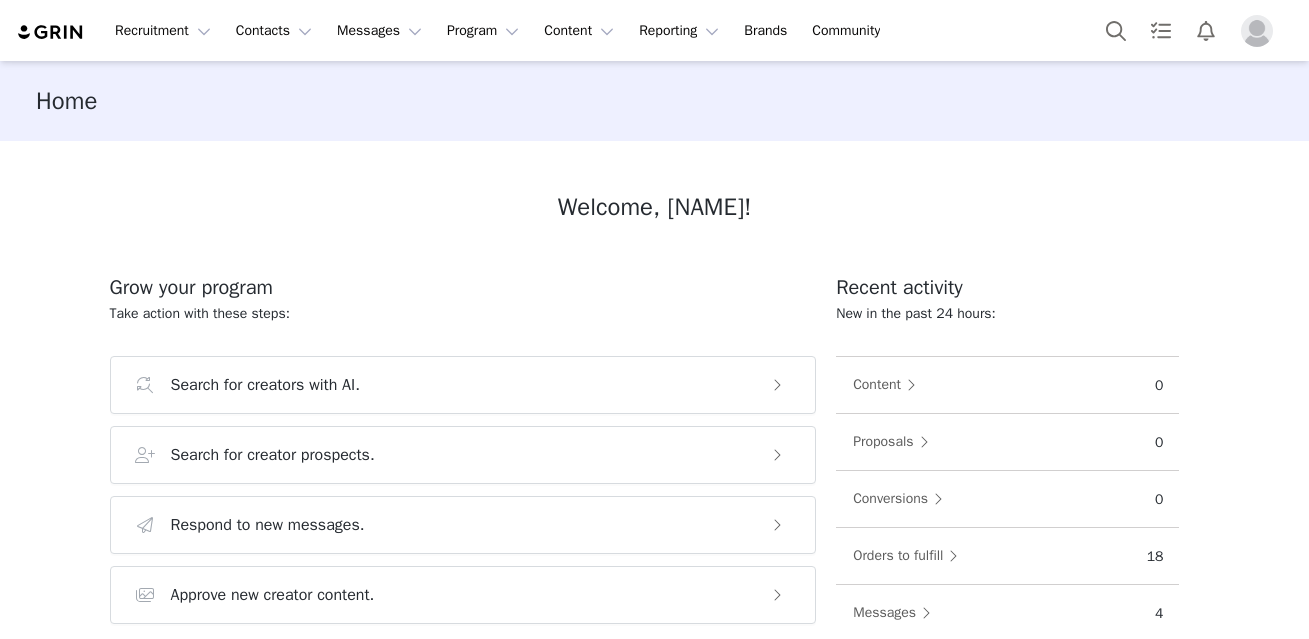 scroll, scrollTop: 0, scrollLeft: 0, axis: both 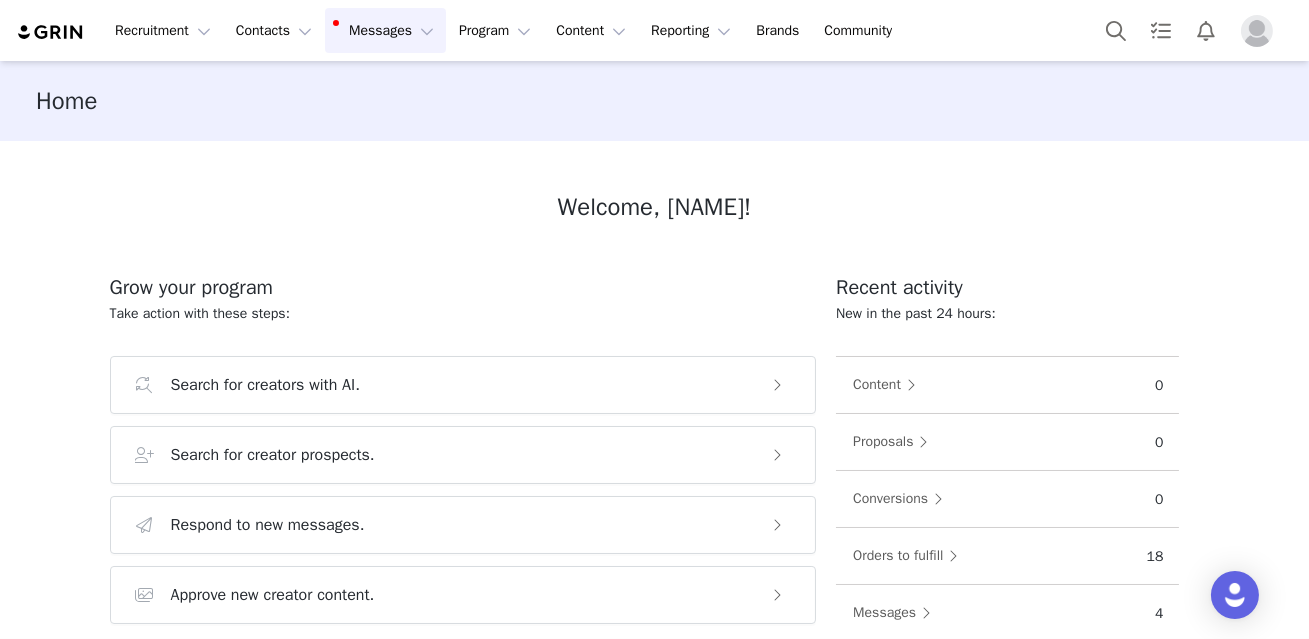 click on "Messages Messages" at bounding box center [385, 30] 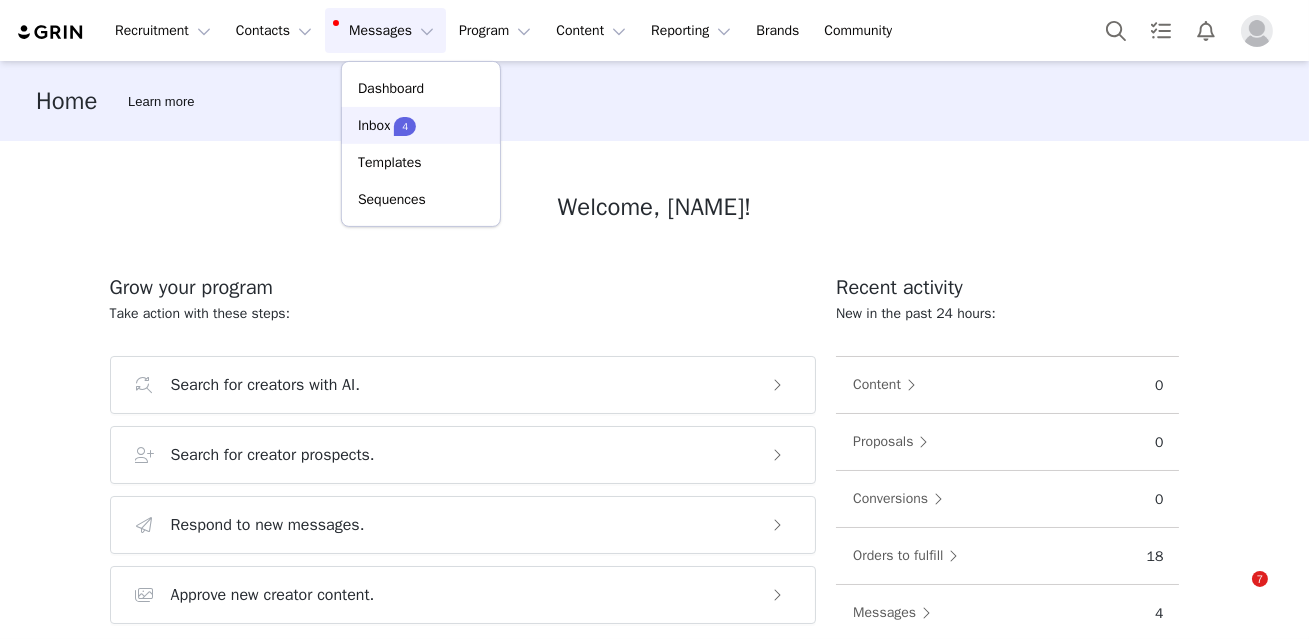 click on "Inbox" at bounding box center (374, 125) 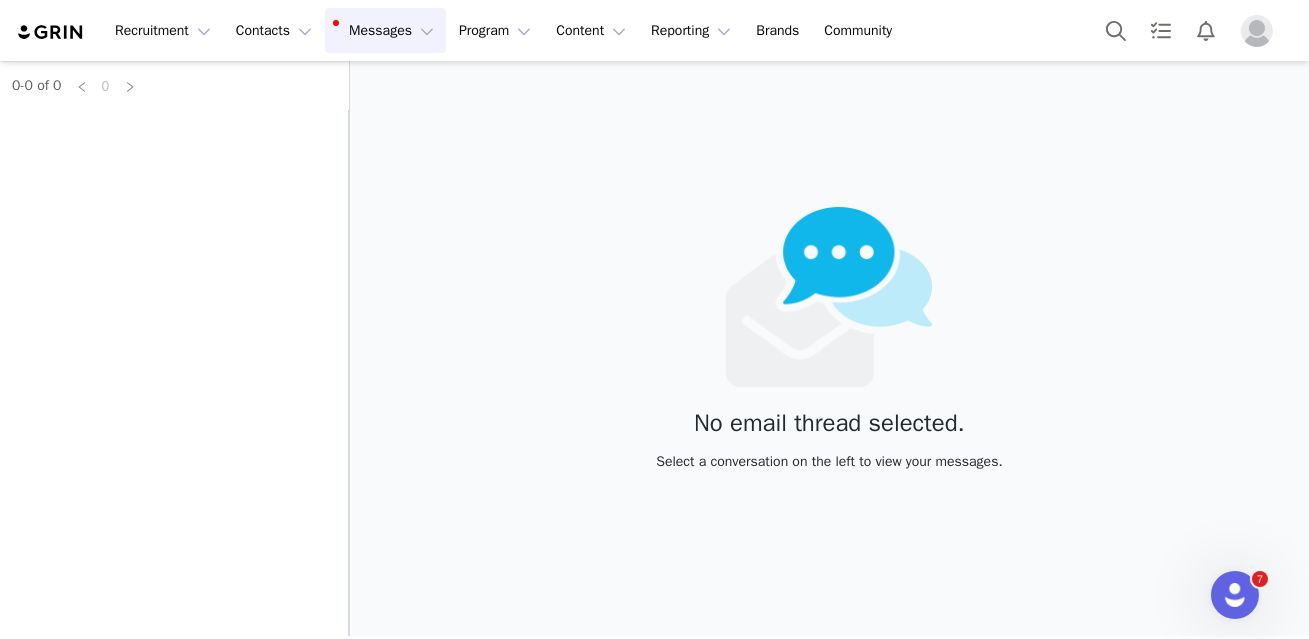 scroll, scrollTop: 0, scrollLeft: 0, axis: both 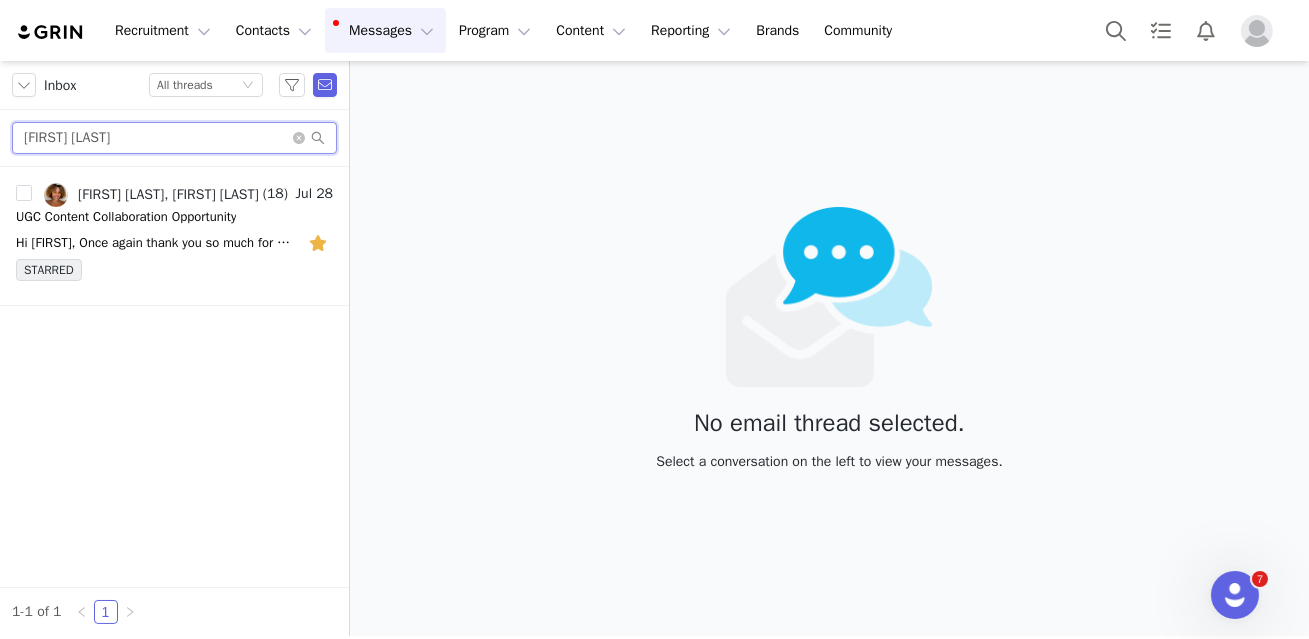 click on "[FIRST] [LAST]" at bounding box center [174, 138] 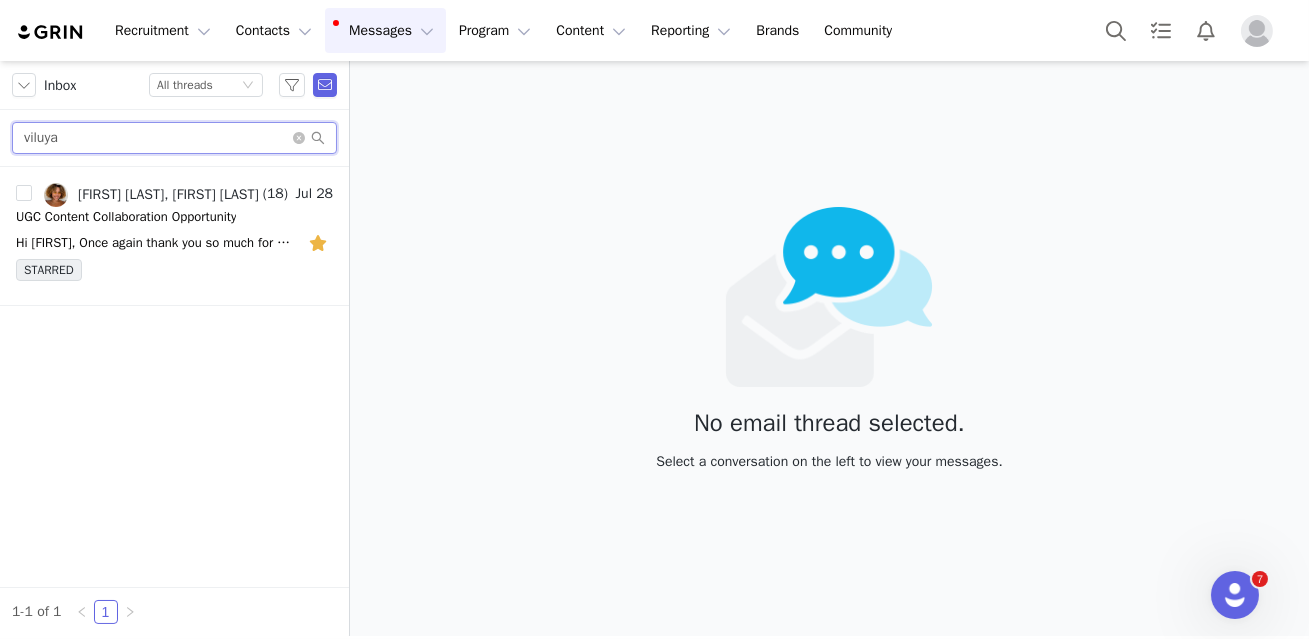 type on "viluya" 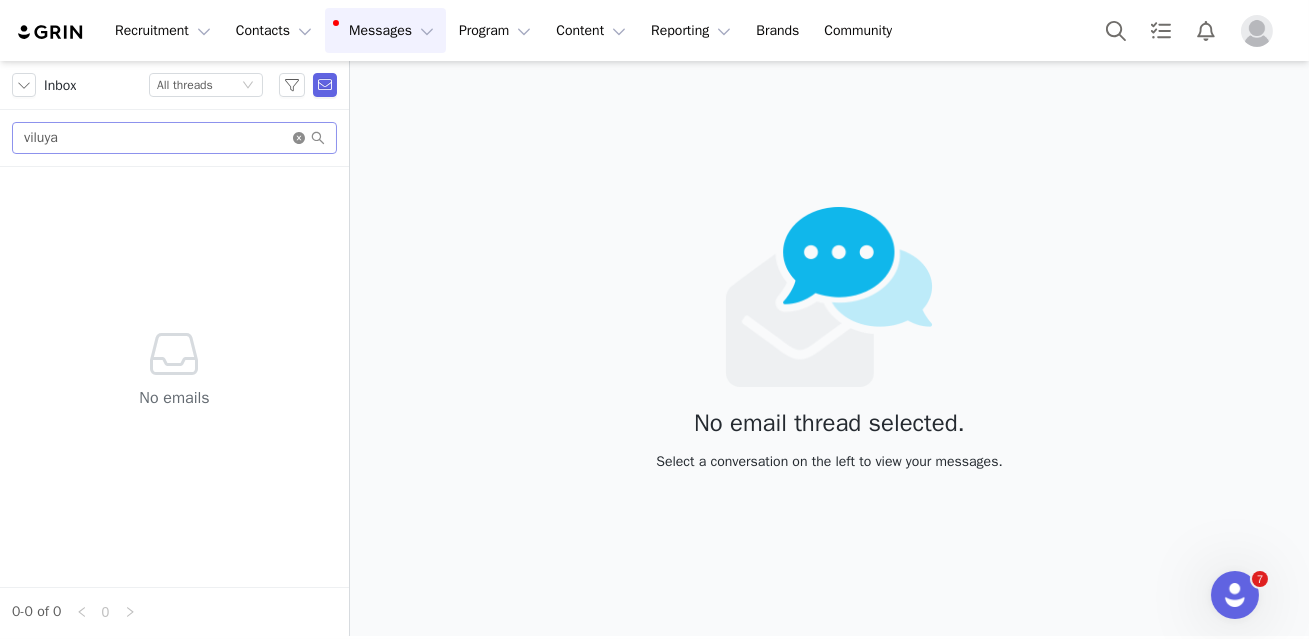 click 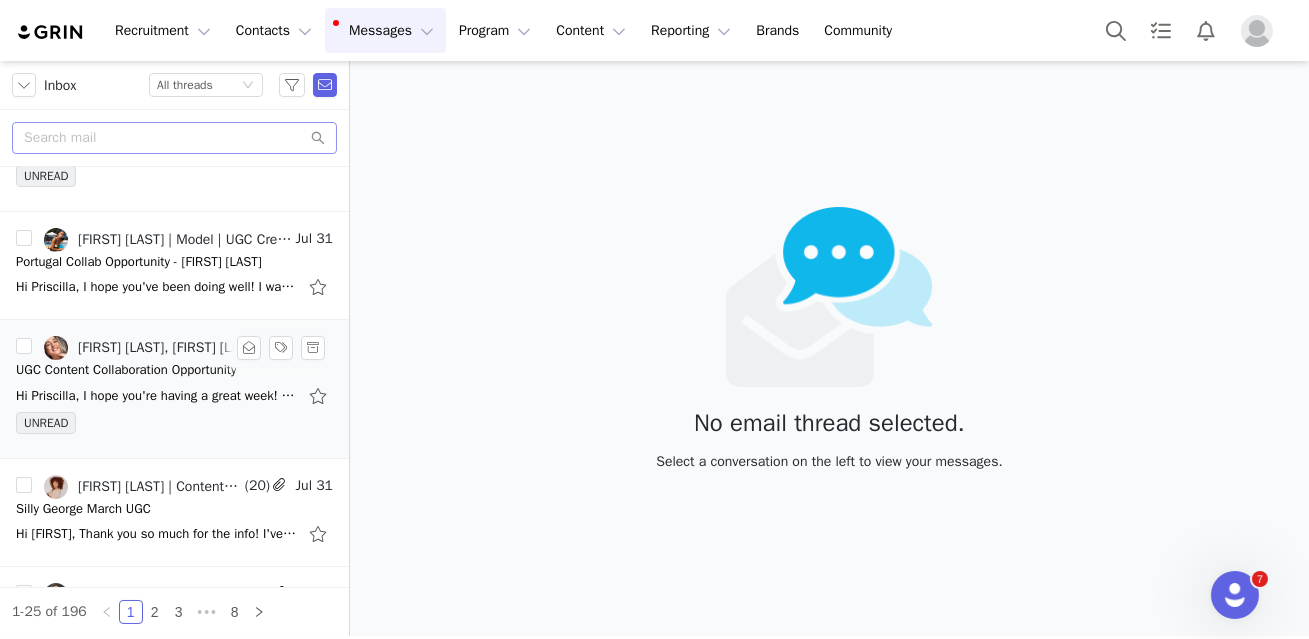 scroll, scrollTop: 0, scrollLeft: 0, axis: both 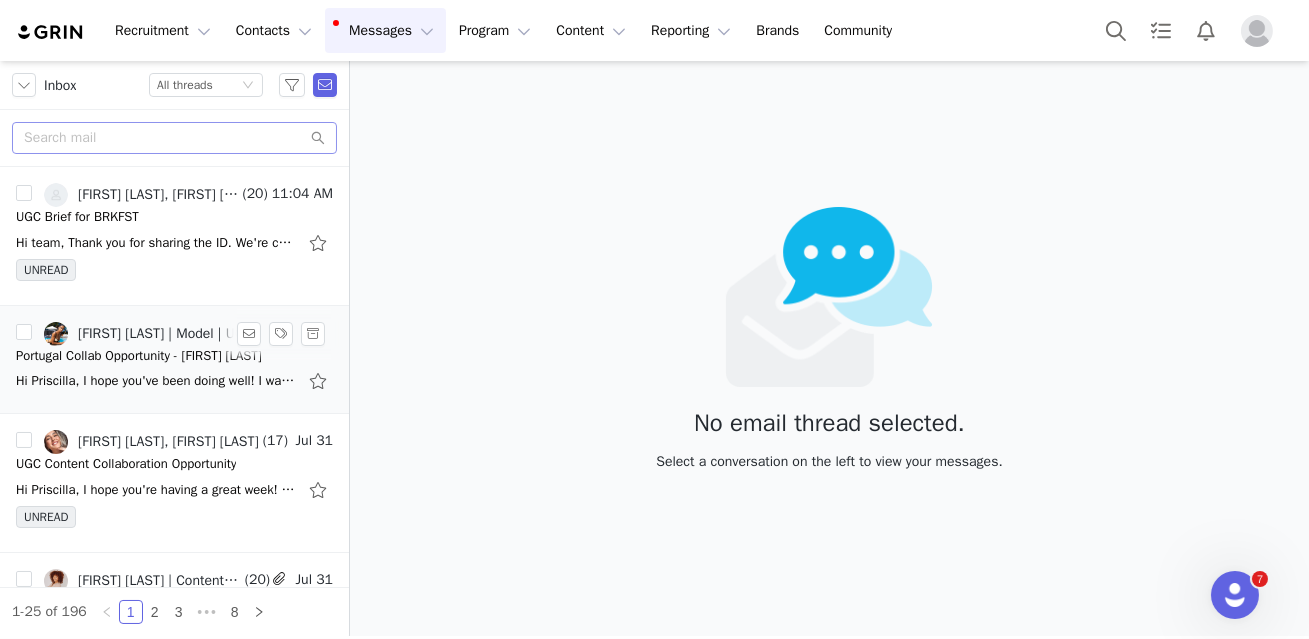 drag, startPoint x: 138, startPoint y: 356, endPoint x: 132, endPoint y: 367, distance: 12.529964 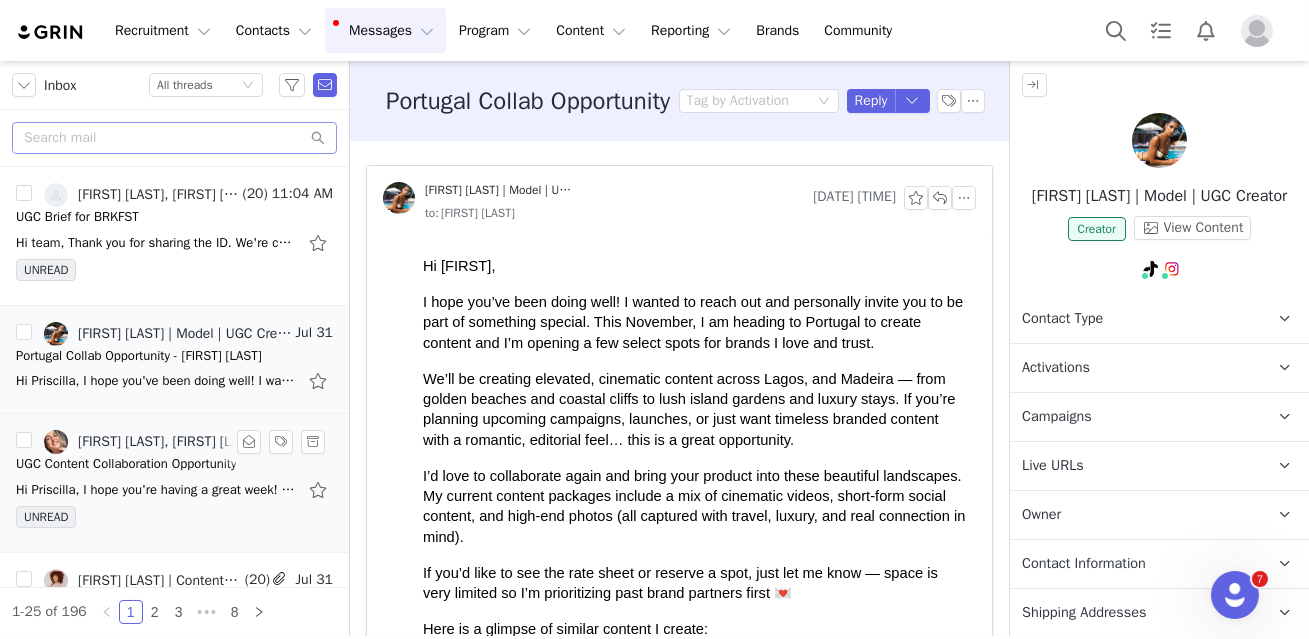scroll, scrollTop: 0, scrollLeft: 0, axis: both 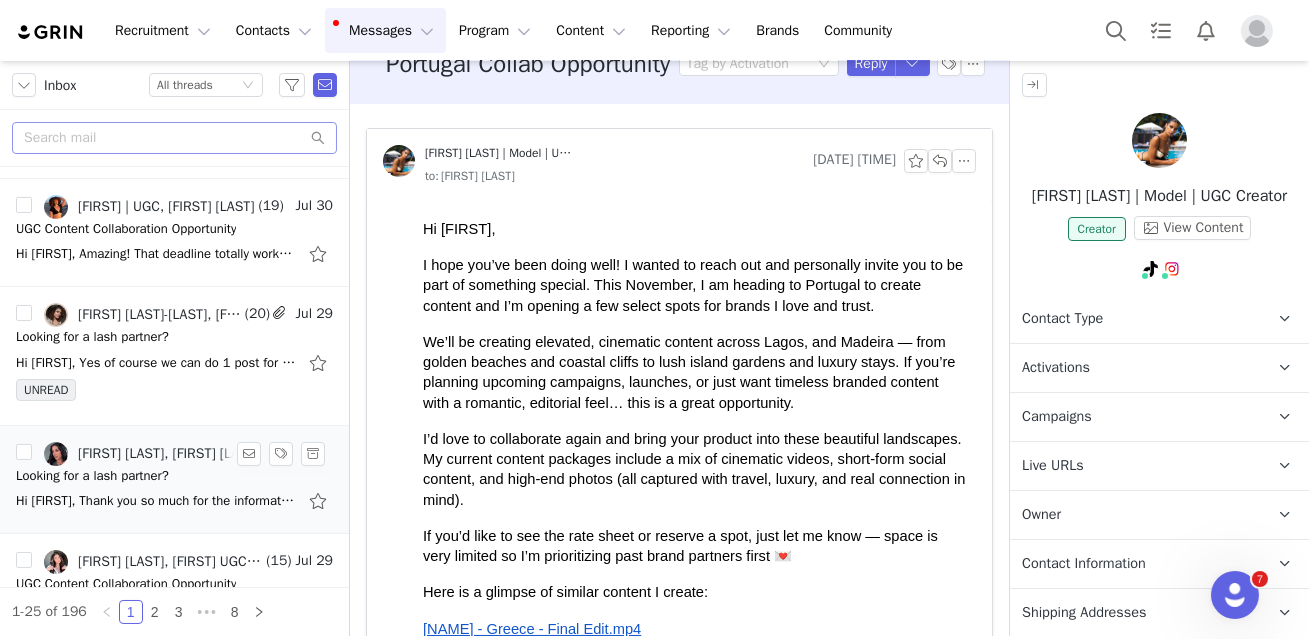 click on "Hi [FIRST], Thank you so much for the information, our team is working on your package! I will let you know once it is delivered! Have a great week, [FIRST] Creator Partnerships Coordinator Silly" at bounding box center [156, 501] 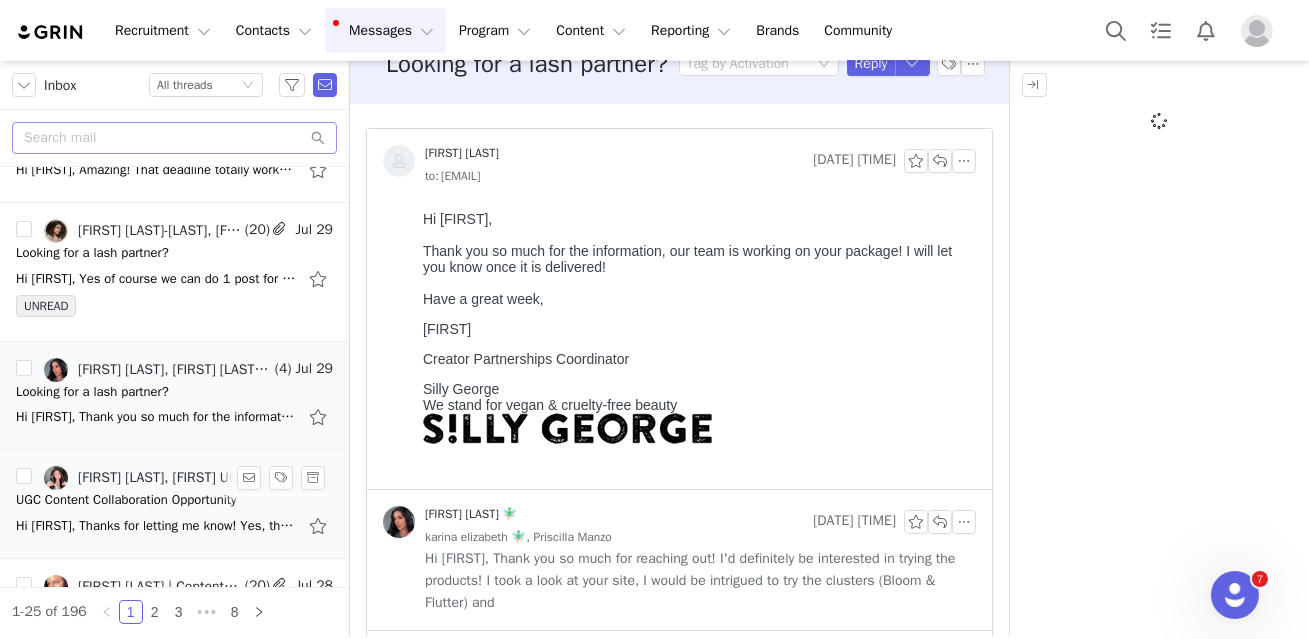 scroll, scrollTop: 0, scrollLeft: 0, axis: both 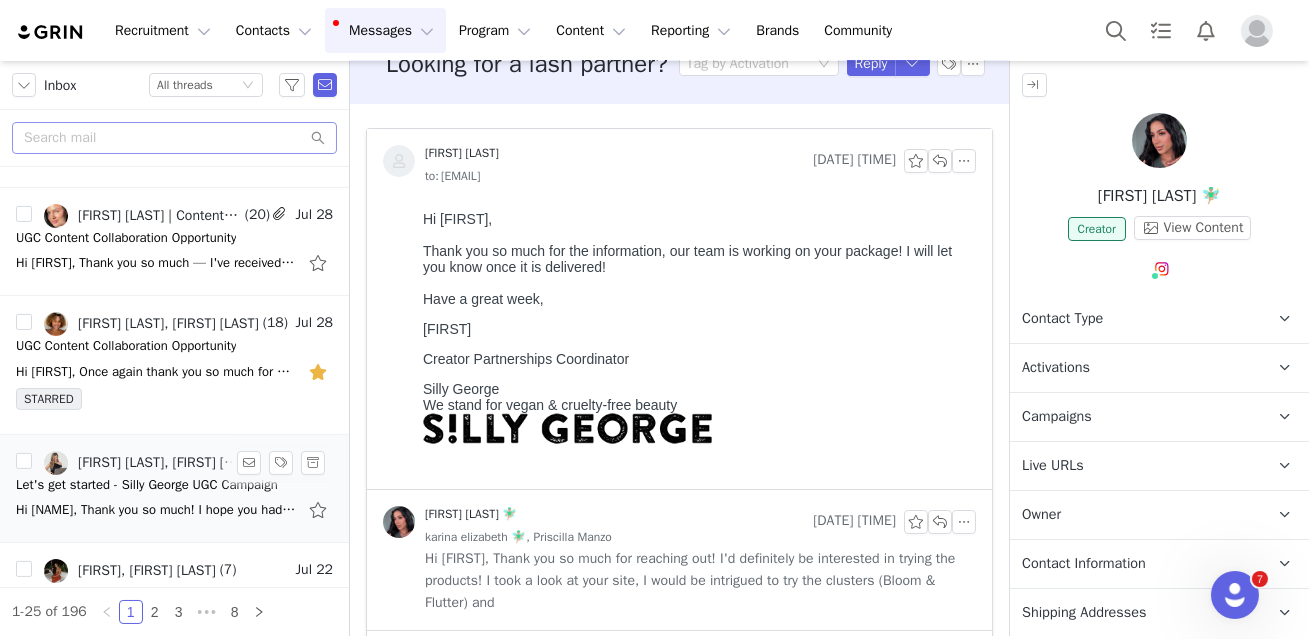drag, startPoint x: 156, startPoint y: 503, endPoint x: 157, endPoint y: 513, distance: 10.049875 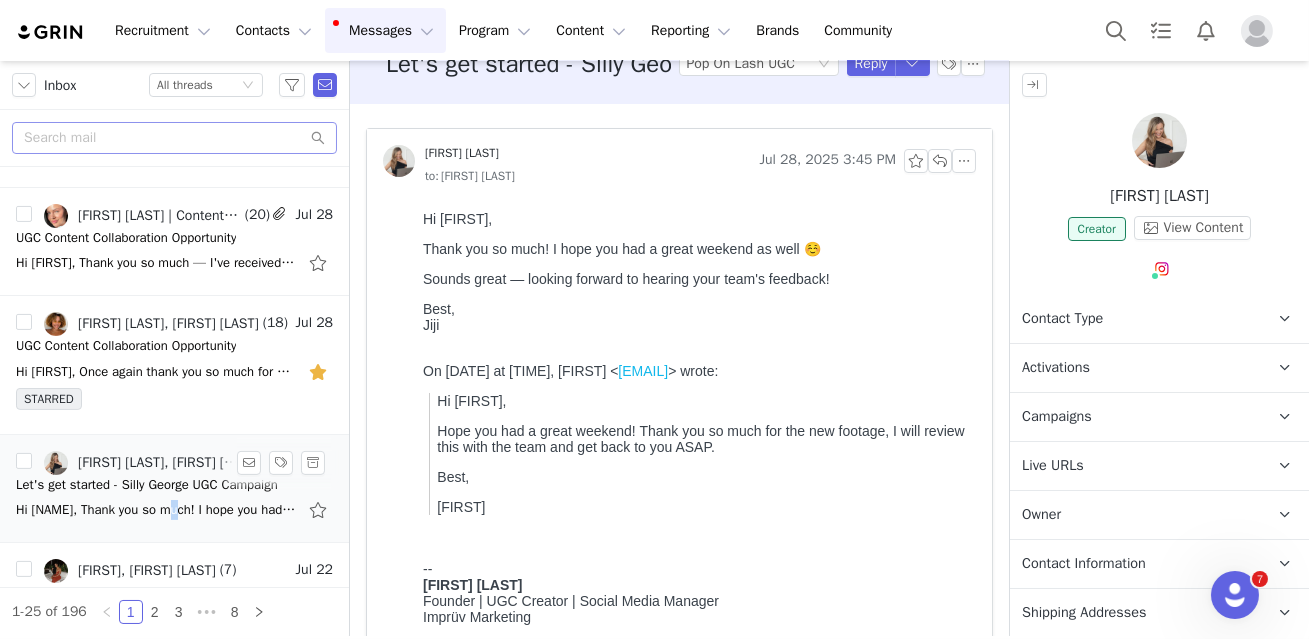 scroll, scrollTop: 0, scrollLeft: 0, axis: both 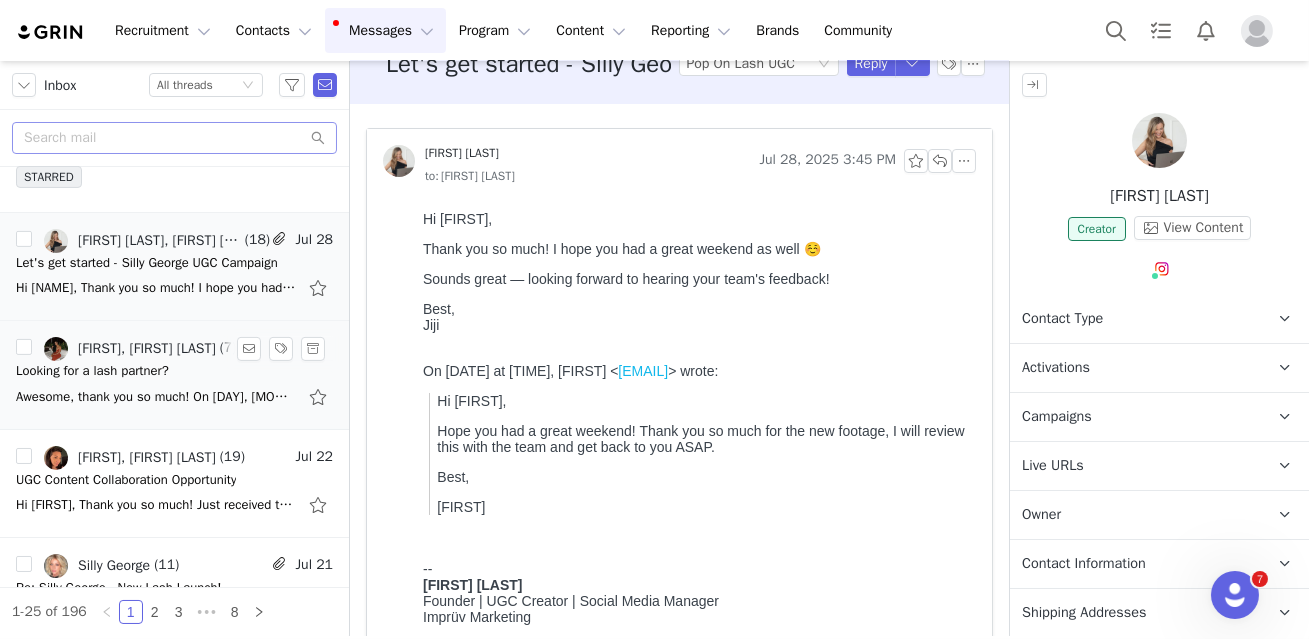 drag, startPoint x: 166, startPoint y: 388, endPoint x: 161, endPoint y: 404, distance: 16.763054 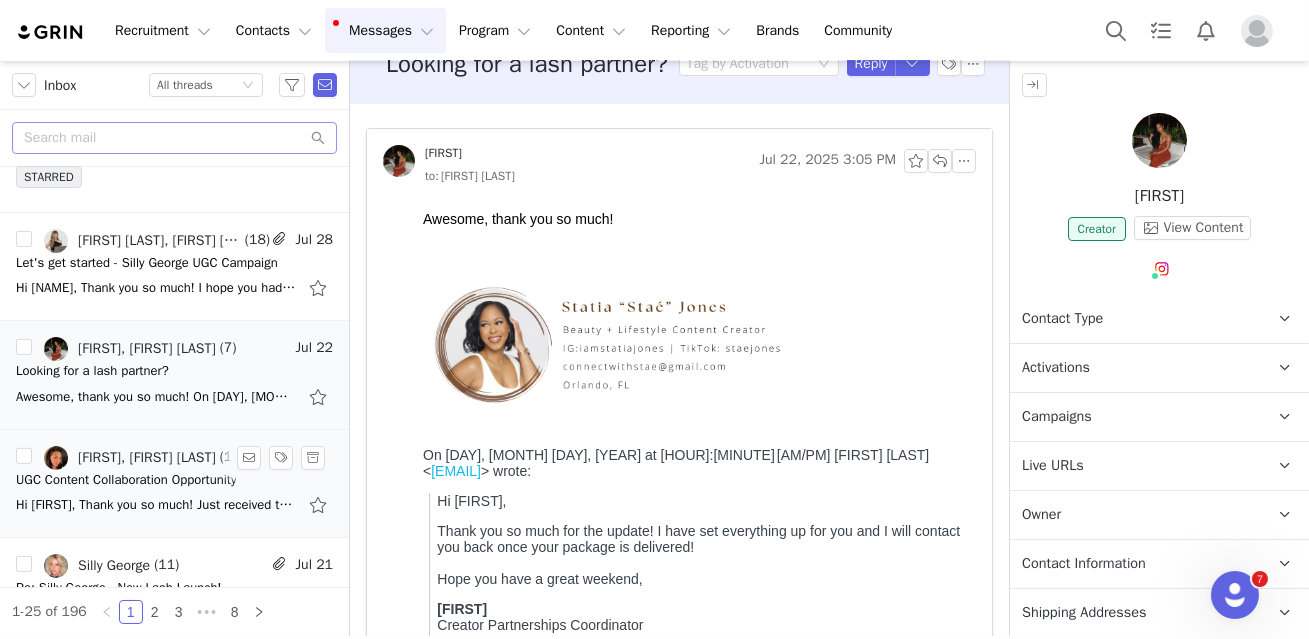 scroll, scrollTop: 0, scrollLeft: 0, axis: both 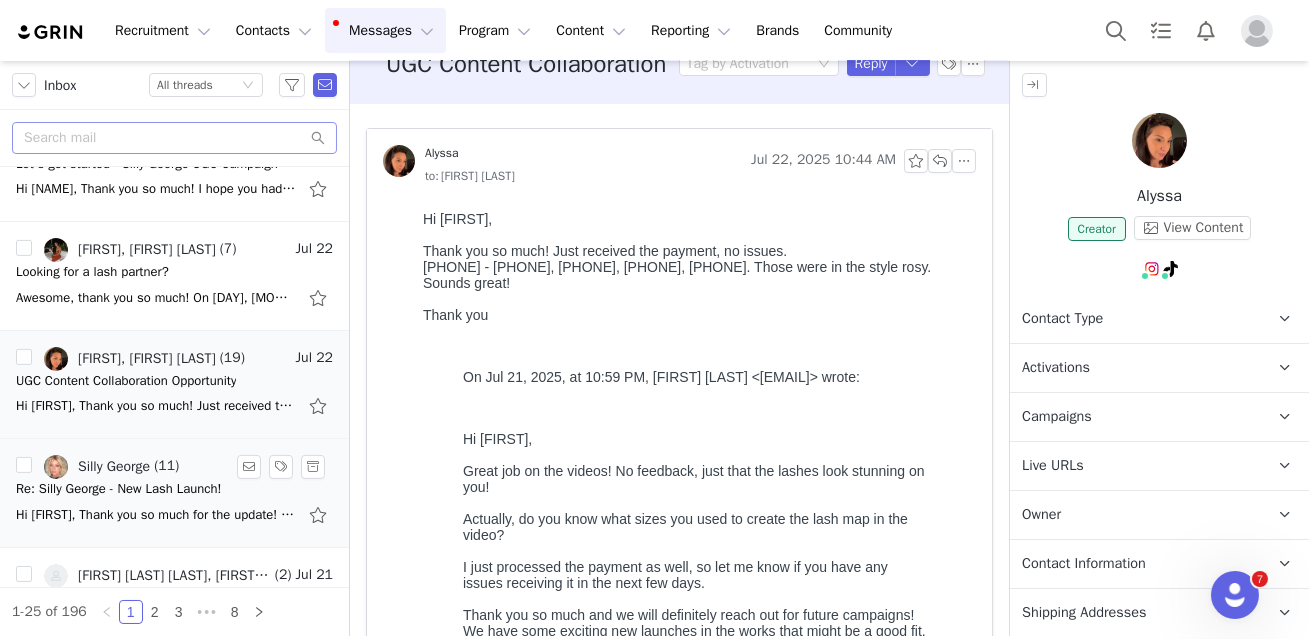 click on "Hi [FIRST], Thank you so much for the update! I appreciate you keeping me in the loop. I'm looking forward to seeing the final edits. Wishing you all the best with the new role! Warmly, [FIRST]" at bounding box center [174, 515] 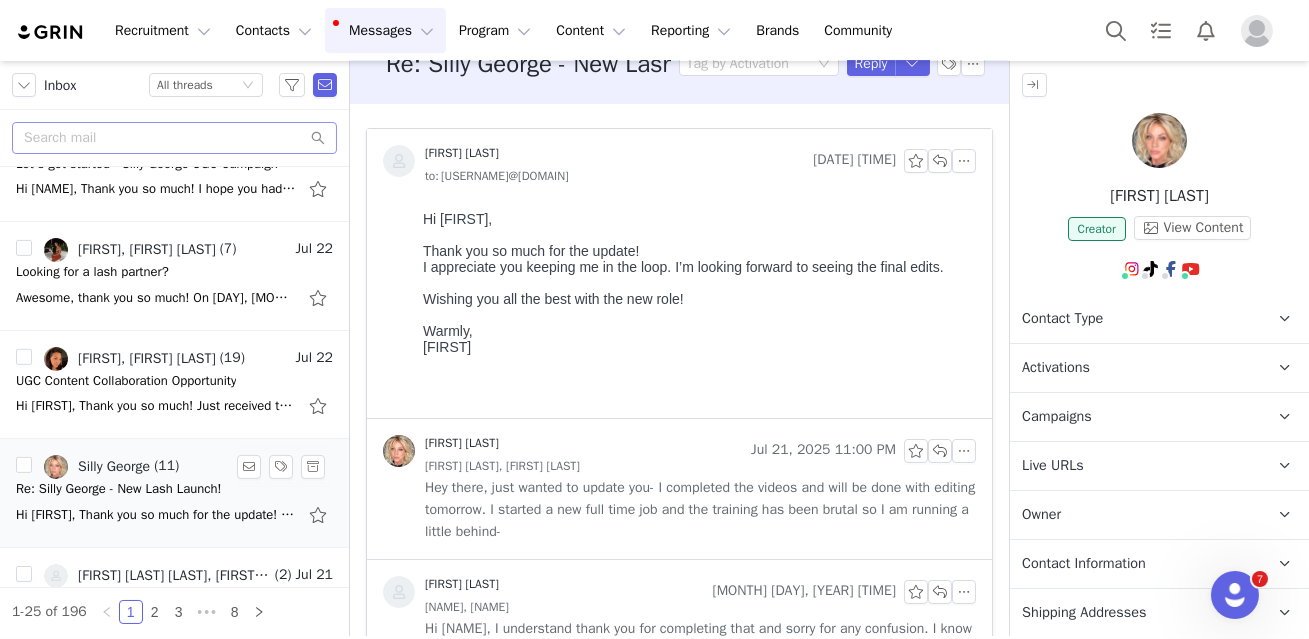 scroll, scrollTop: 0, scrollLeft: 0, axis: both 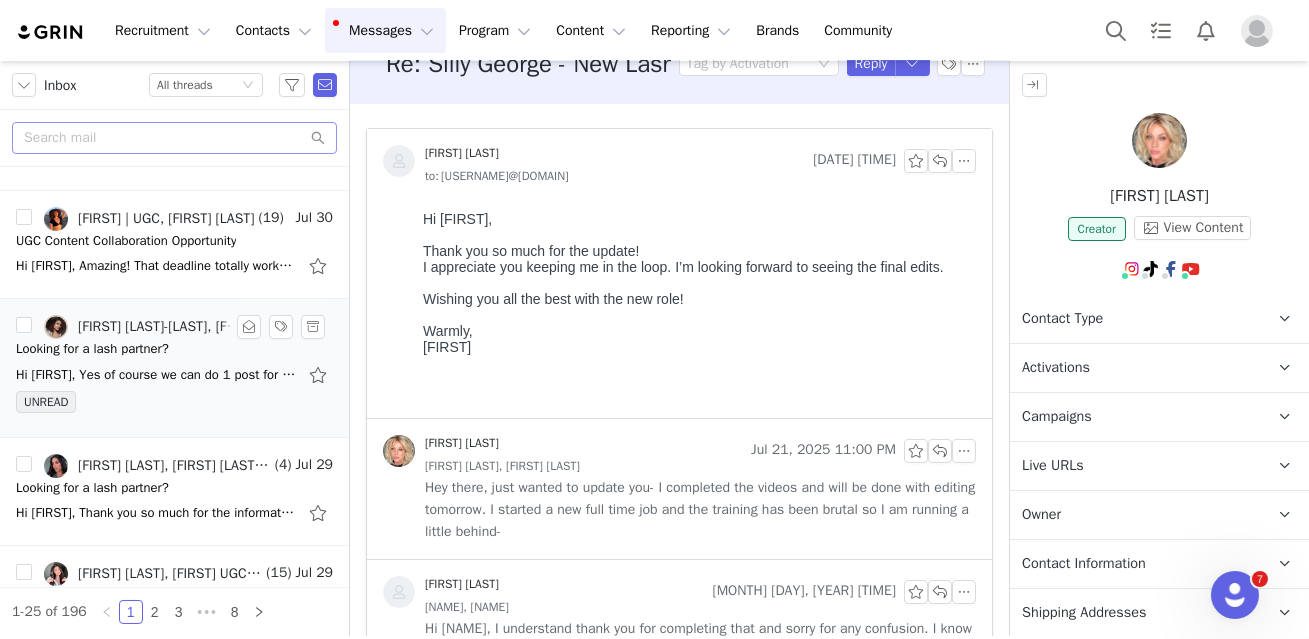 click on "Hi [FIRST], Yes of course we can do 1 post for $150. I will be sure to post this week and use my code and a call to action in the caption. Thanks so much. I'll let you know once I post it. Warmly" at bounding box center [174, 375] 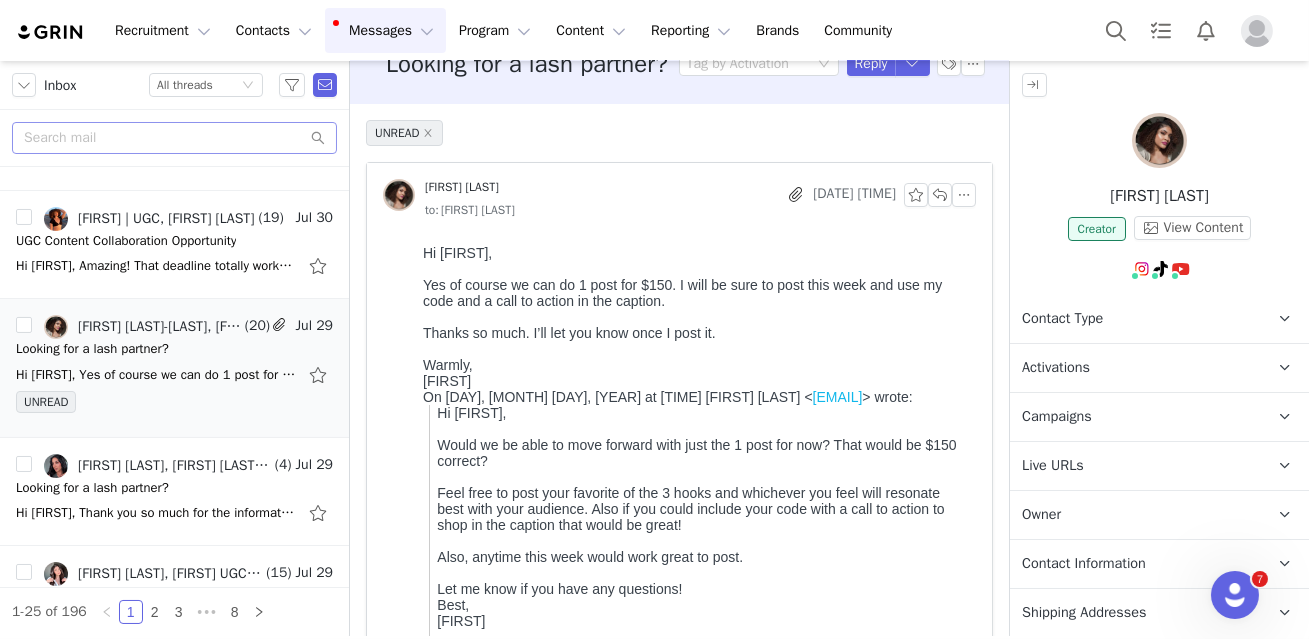 scroll, scrollTop: 0, scrollLeft: 0, axis: both 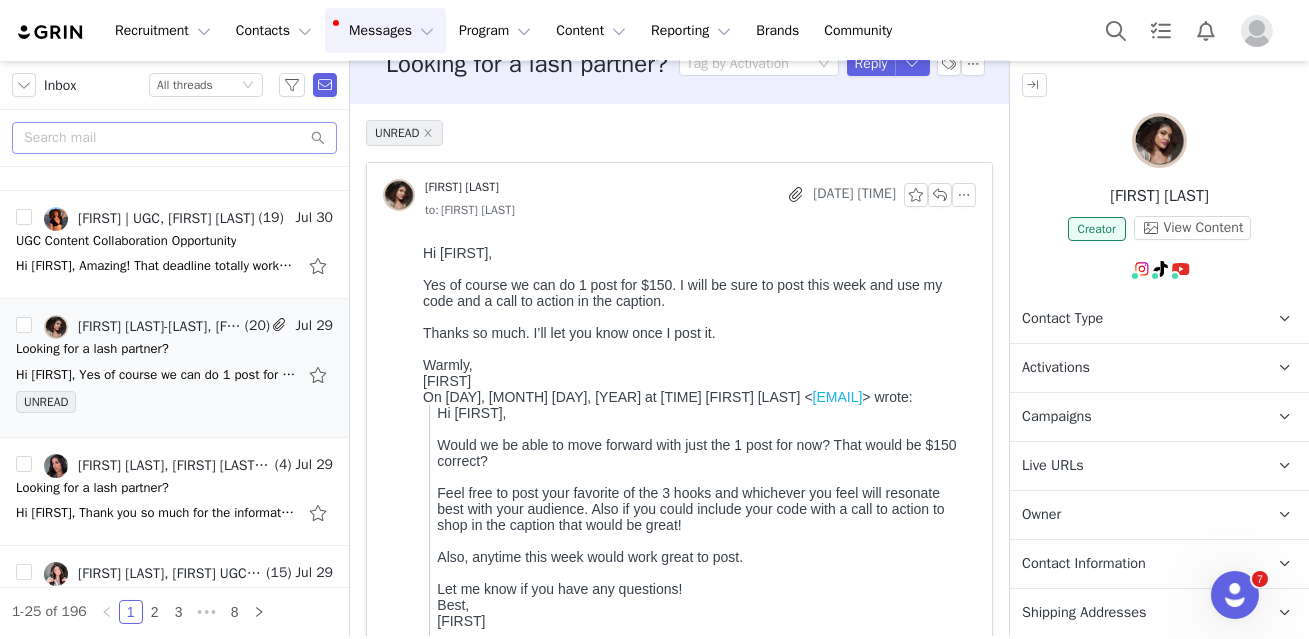 drag, startPoint x: 1254, startPoint y: 195, endPoint x: 1035, endPoint y: 194, distance: 219.00229 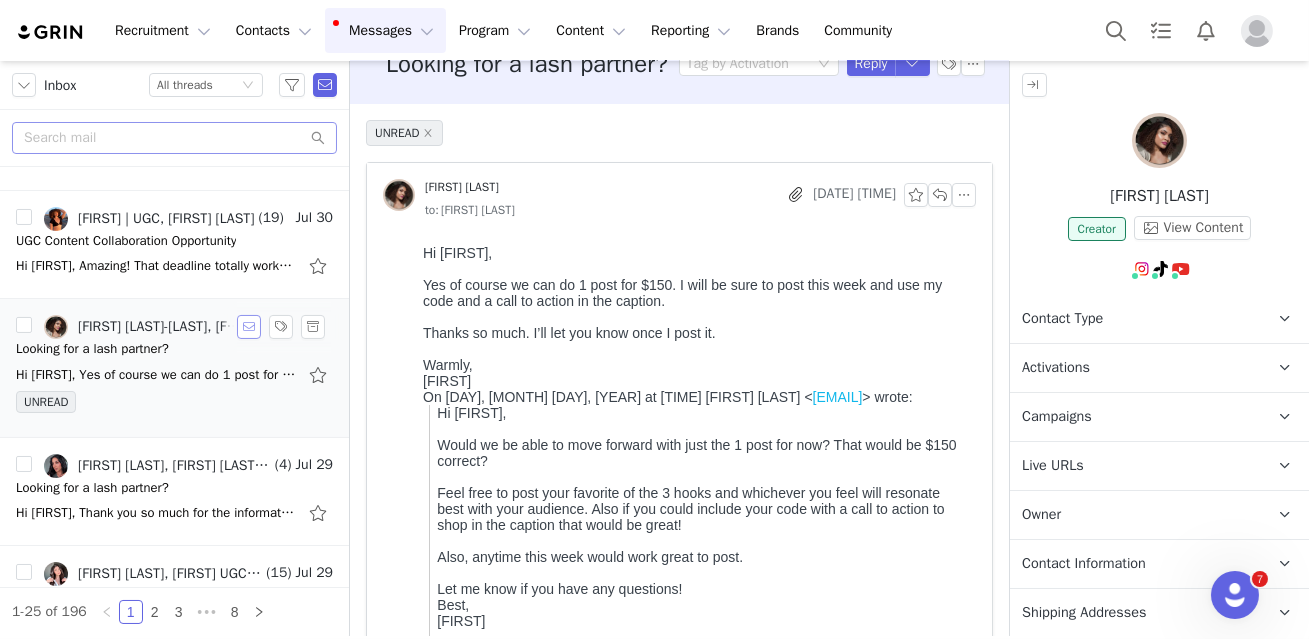 click at bounding box center [249, 327] 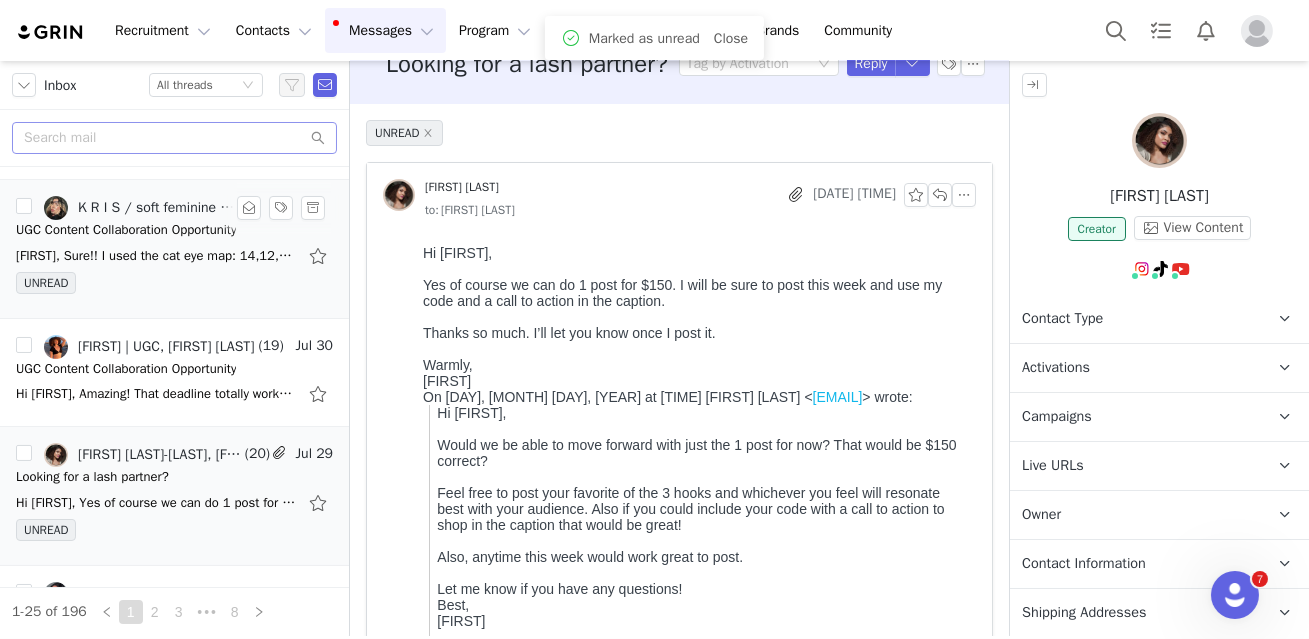 scroll, scrollTop: 480, scrollLeft: 0, axis: vertical 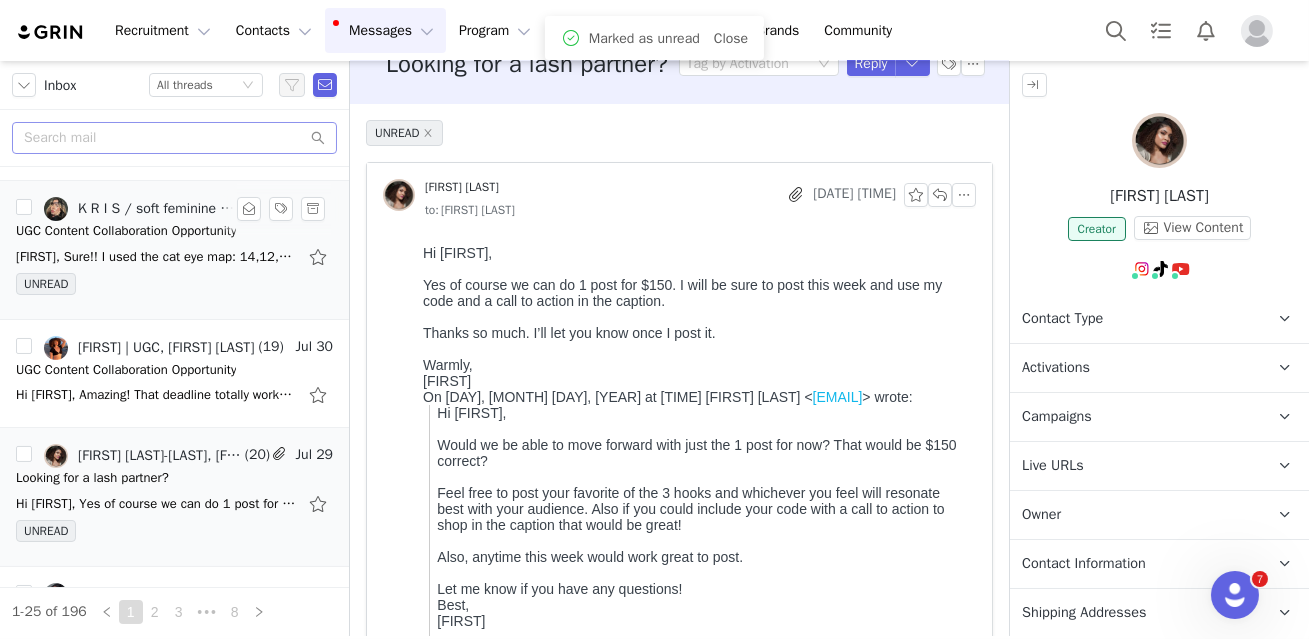 click on "[FIRST], Sure!! I used the cat eye map: 14,12,12,10,8 I found it on ur site after scanning the code. Question, so after applying them, I can't add water for 24 hours? Best, [FIRST] [LAST]" at bounding box center [156, 257] 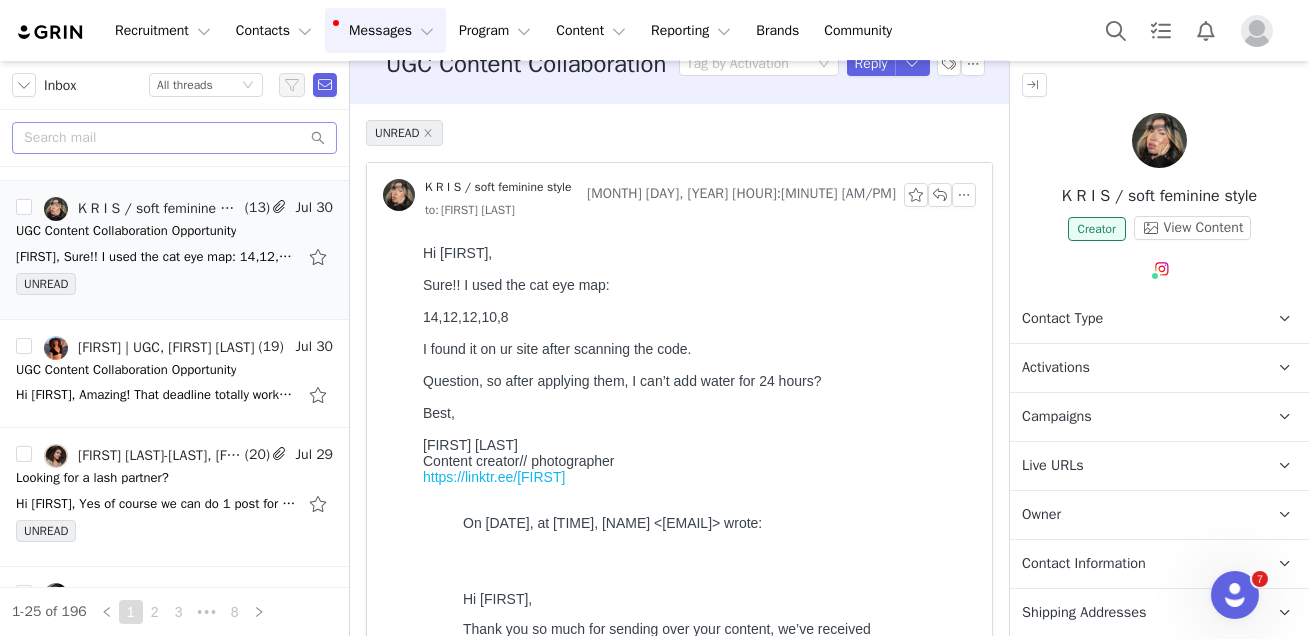 scroll, scrollTop: 0, scrollLeft: 0, axis: both 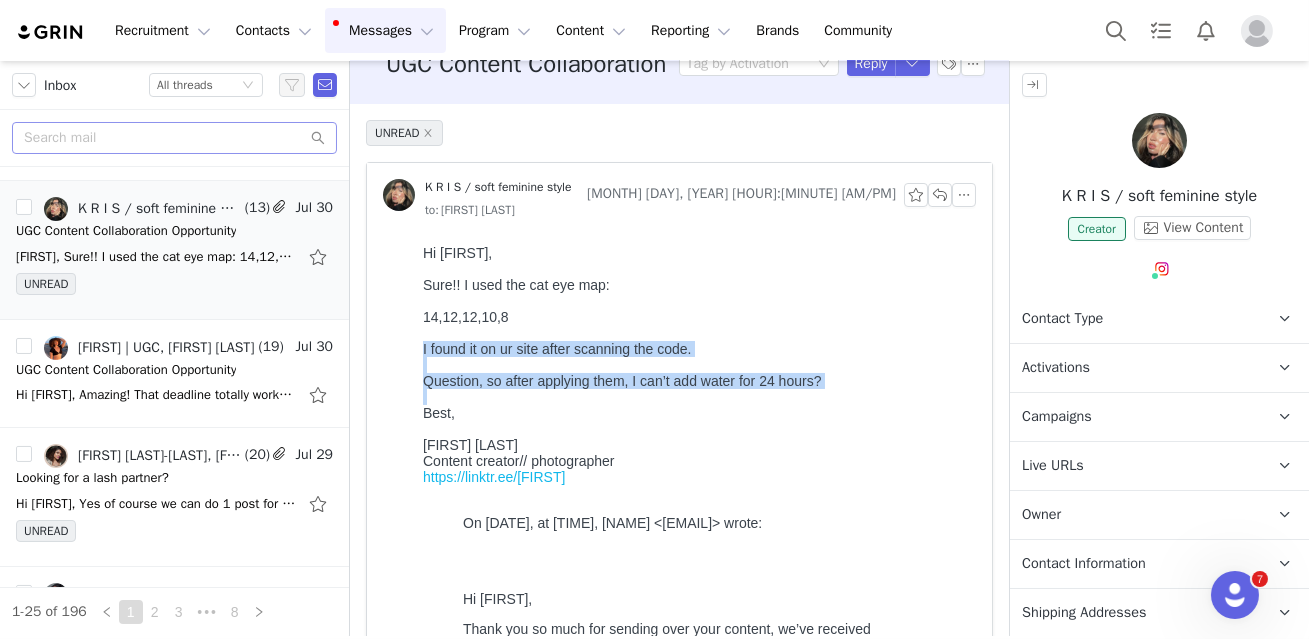 drag, startPoint x: 415, startPoint y: 357, endPoint x: 864, endPoint y: 402, distance: 451.2494 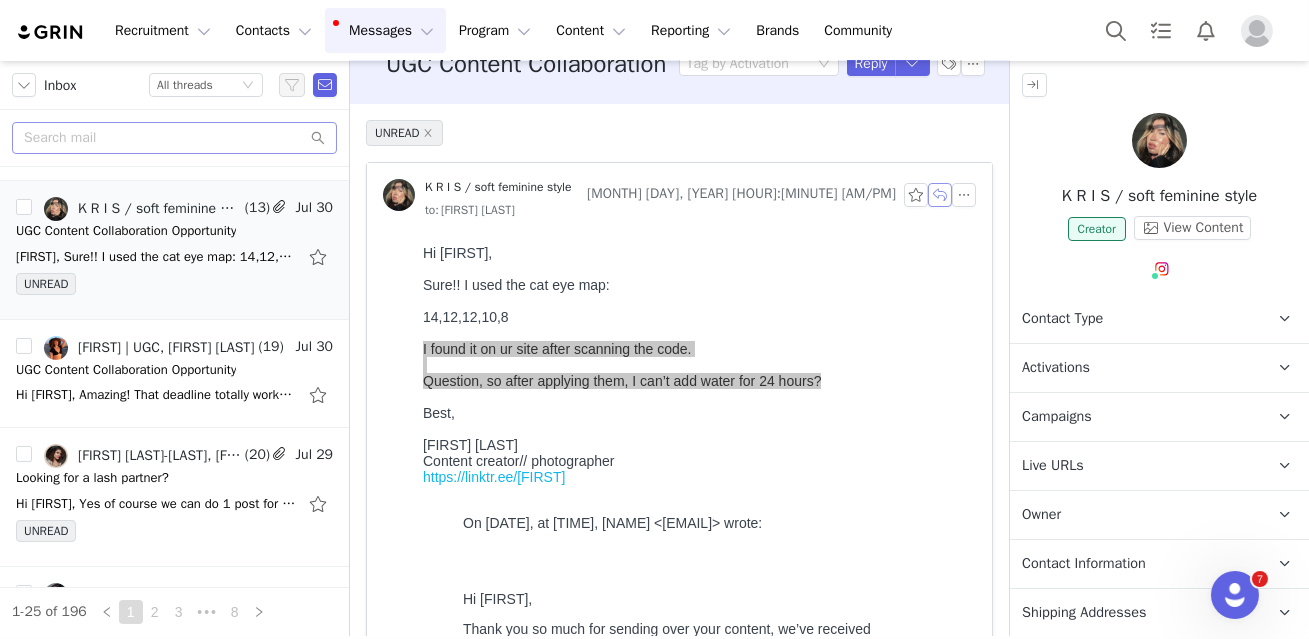 click at bounding box center (940, 195) 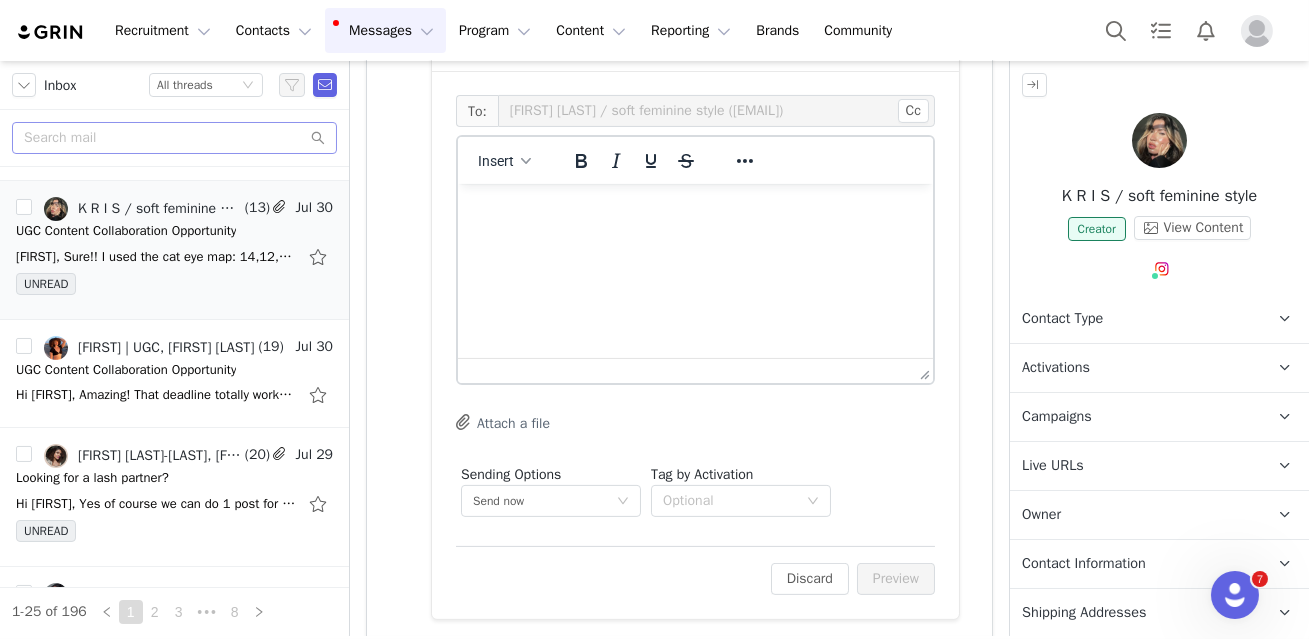 scroll, scrollTop: 540, scrollLeft: 0, axis: vertical 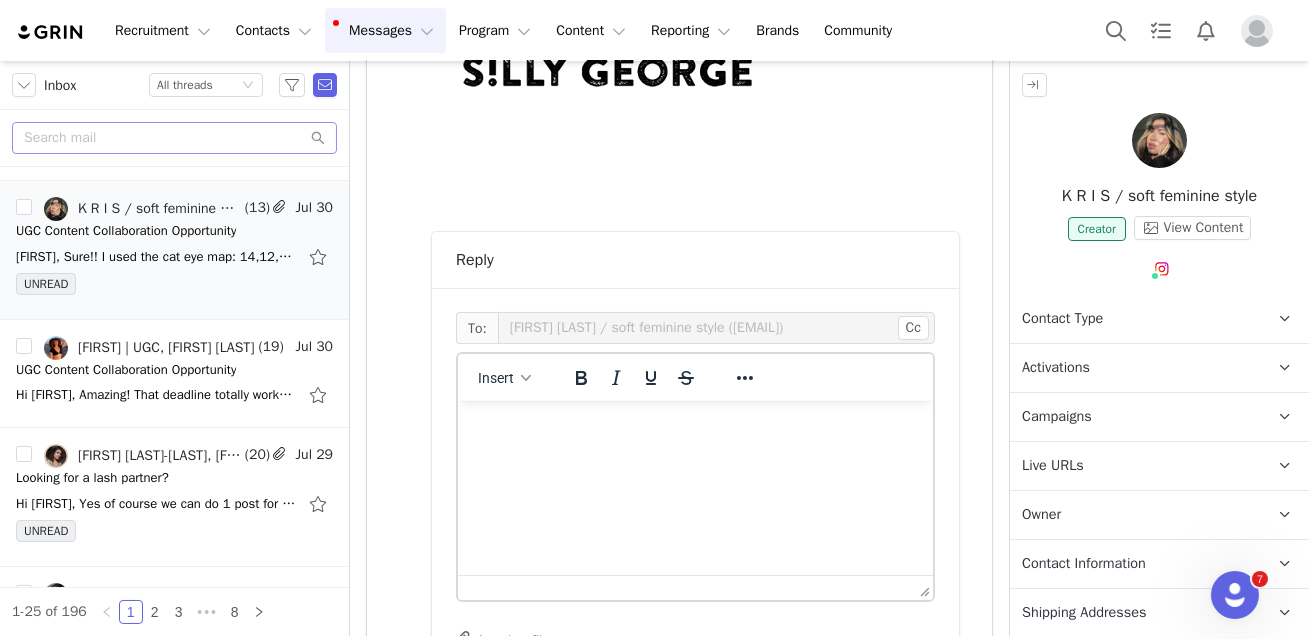 click at bounding box center (694, 427) 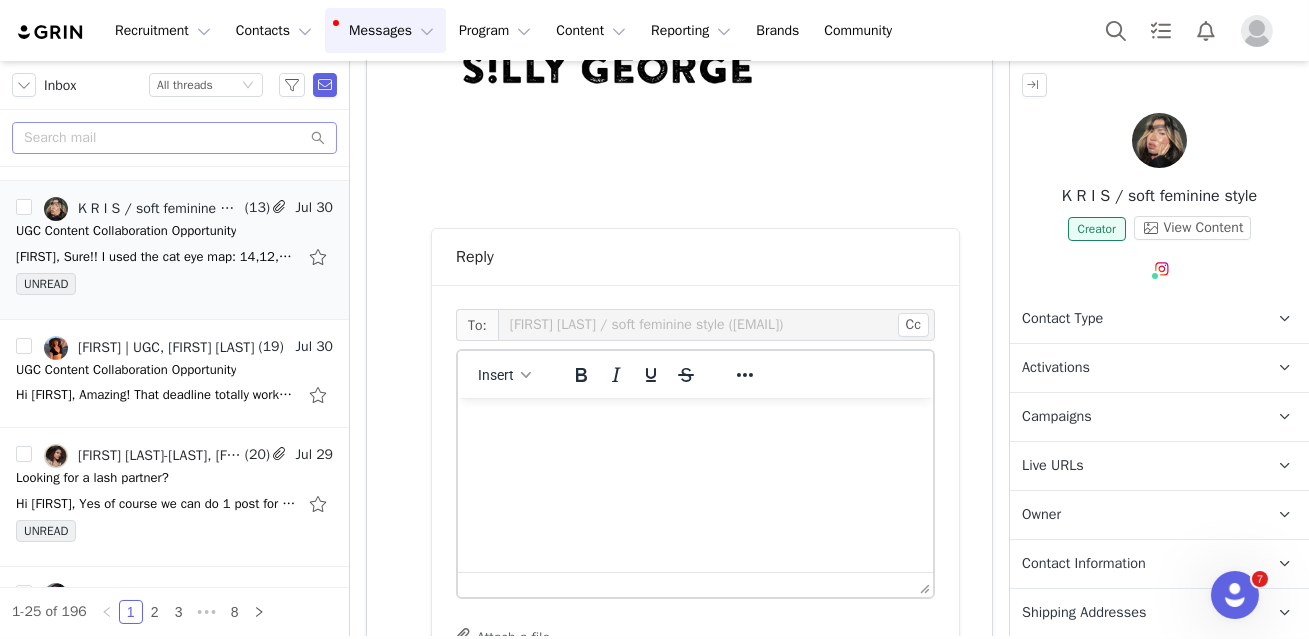 scroll, scrollTop: 884, scrollLeft: 0, axis: vertical 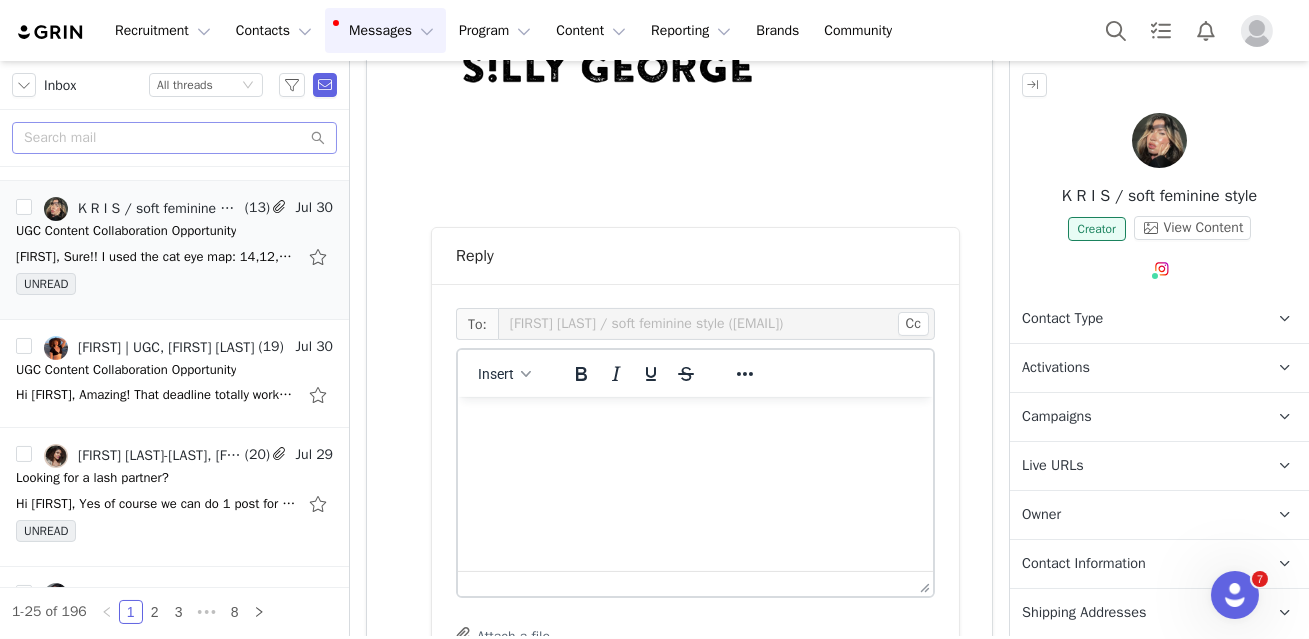type 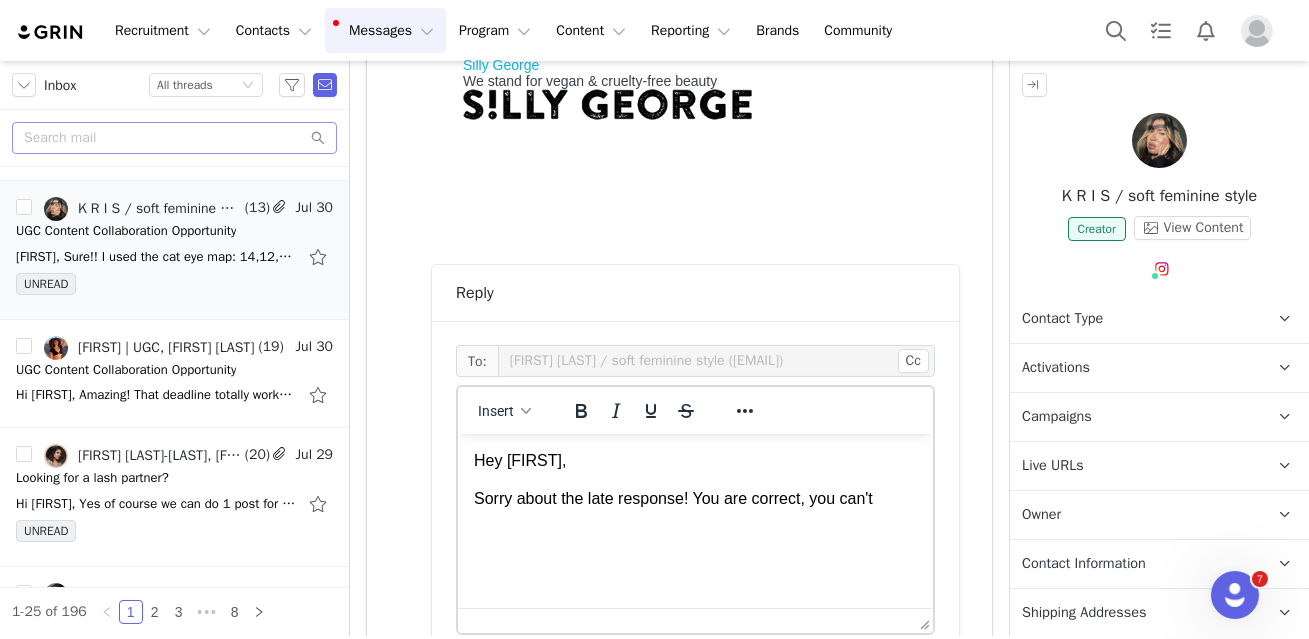 scroll, scrollTop: 849, scrollLeft: 0, axis: vertical 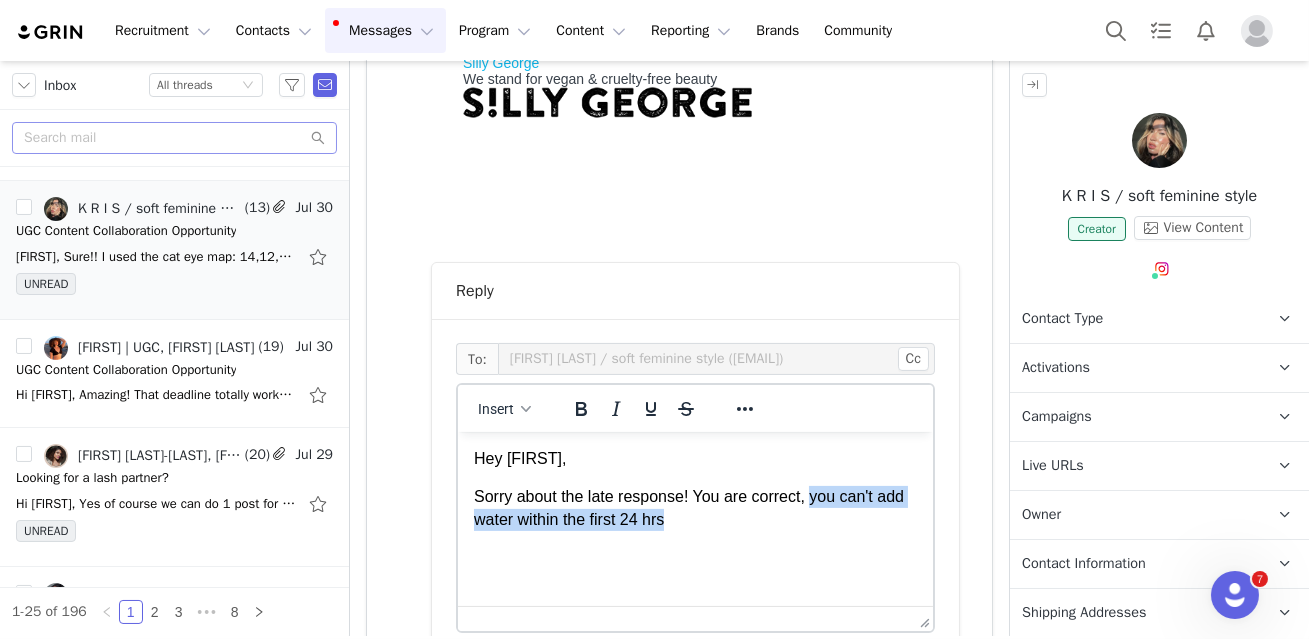 drag, startPoint x: 725, startPoint y: 517, endPoint x: 817, endPoint y: 498, distance: 93.941475 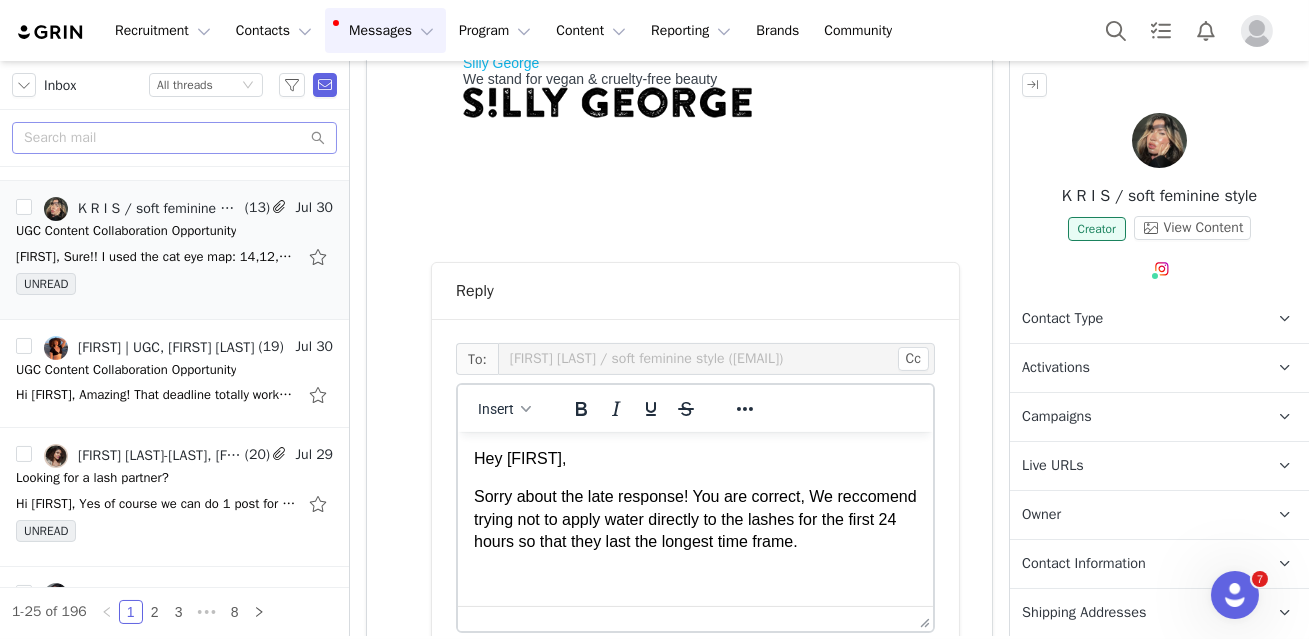 click on "Sorry about the late response! You are correct, We reccomend trying not to apply water directly to the lashes for the first 24 hours so that they last the longest time frame." at bounding box center [694, 518] 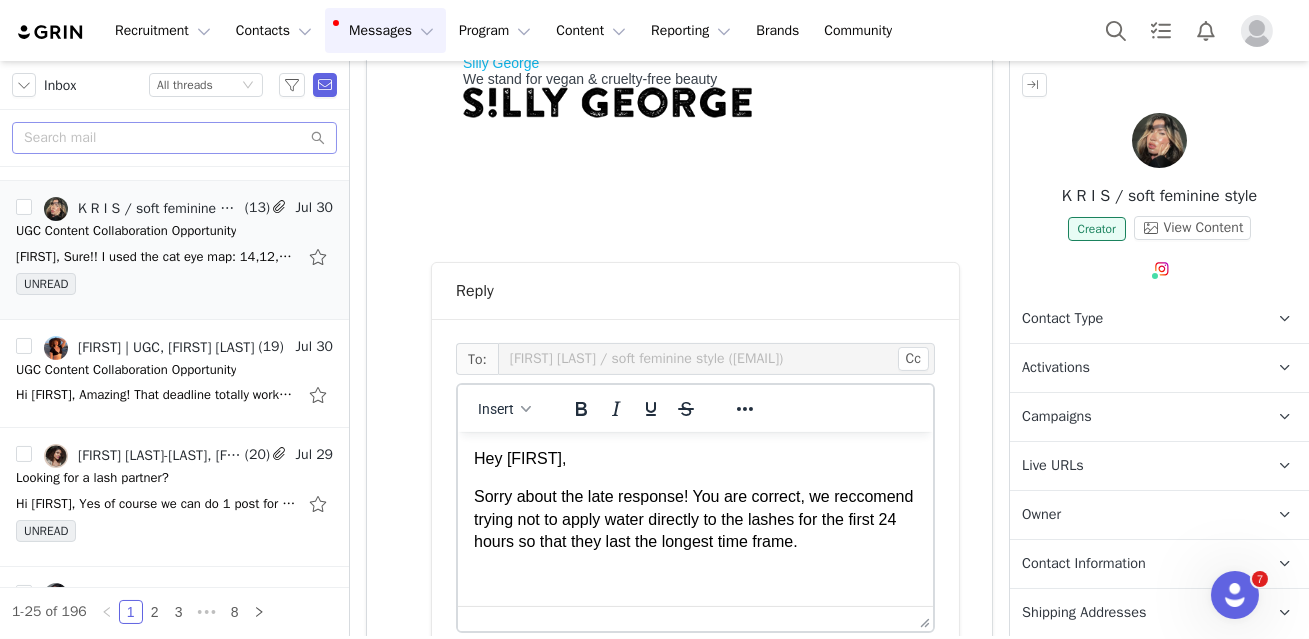 click on "Sorry about the late response! You are correct, we reccomend trying not to apply water directly to the lashes for the first 24 hours so that they last the longest time frame." at bounding box center (694, 518) 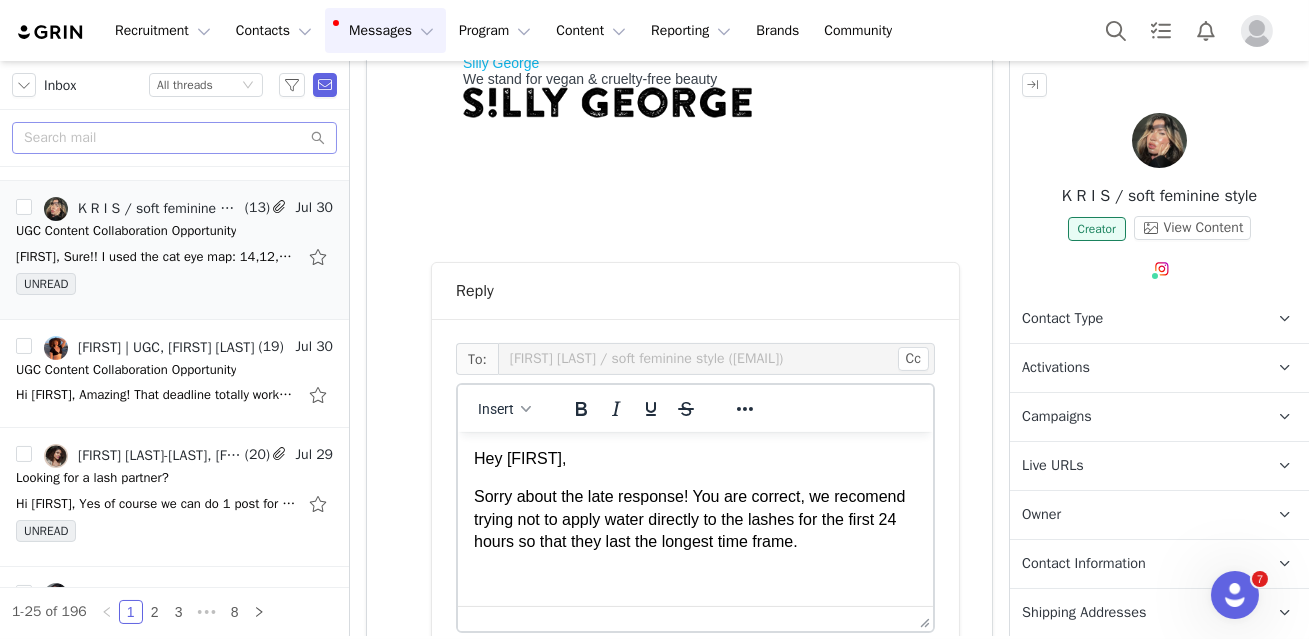 click on "Sorry about the late response! You are correct, we recomend trying not to apply water directly to the lashes for the first 24 hours so that they last the longest time frame." at bounding box center (694, 518) 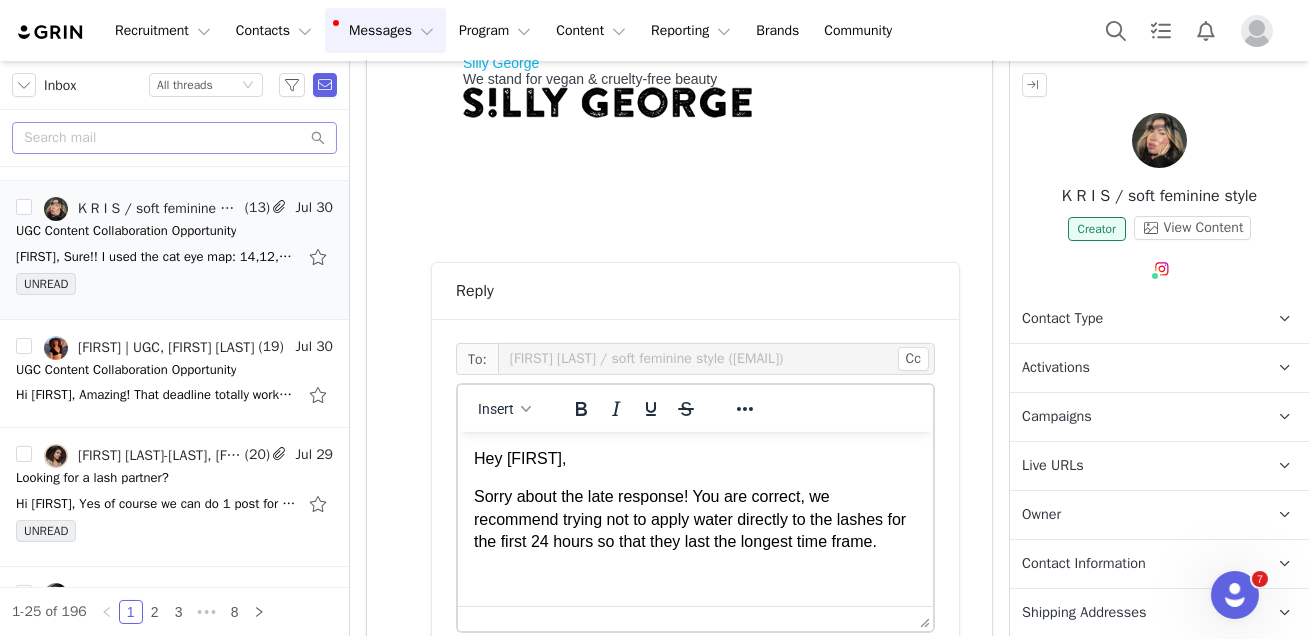 click on "Sorry about the late response! You are correct, we recommend trying not to apply water directly to the lashes for the first 24 hours so that they last the longest time frame." at bounding box center (694, 518) 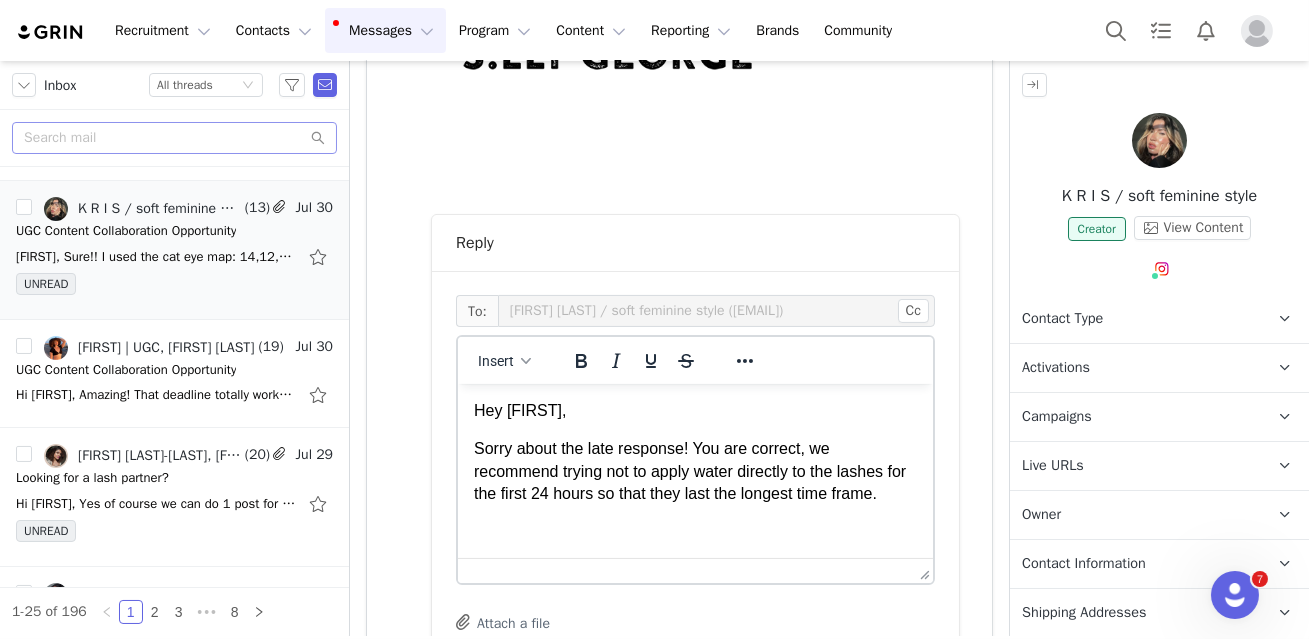 scroll, scrollTop: 902, scrollLeft: 0, axis: vertical 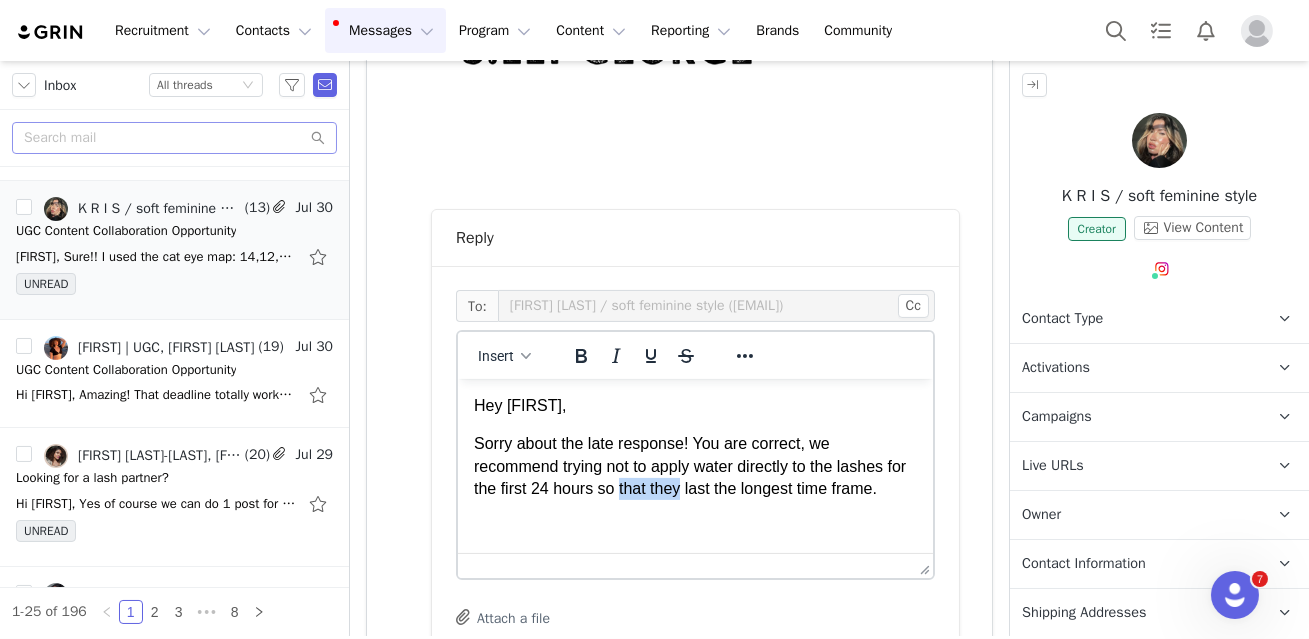 drag, startPoint x: 710, startPoint y: 488, endPoint x: 648, endPoint y: 487, distance: 62.008064 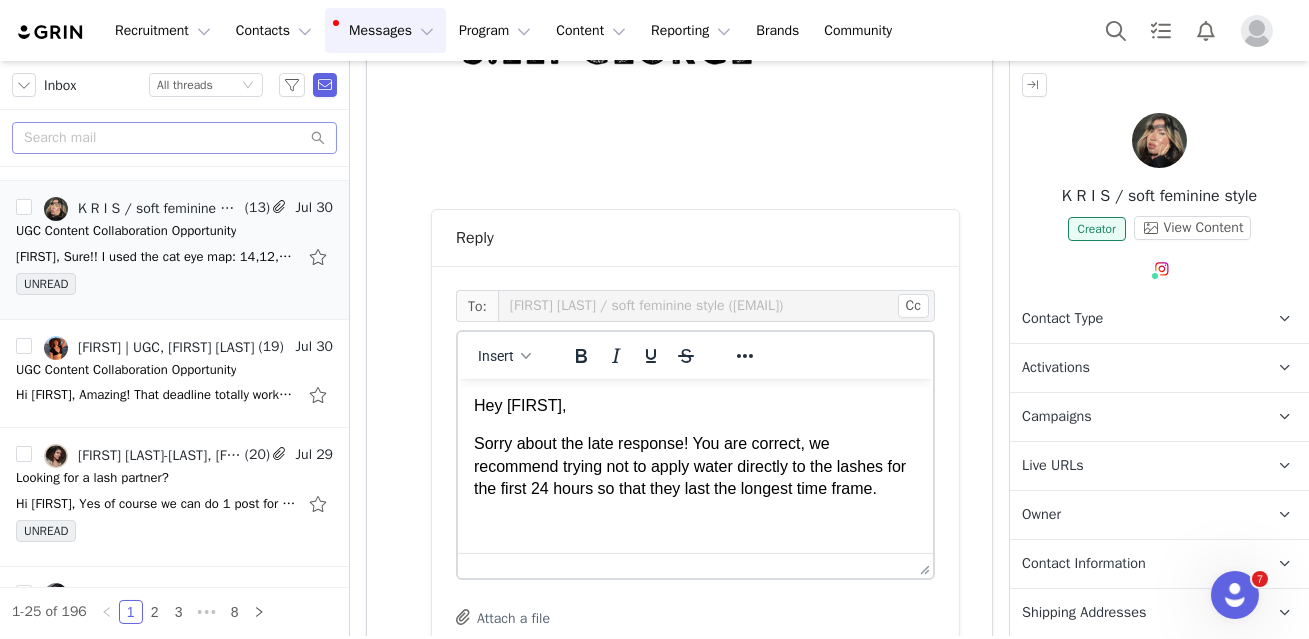 click on "Sorry about the late response! You are correct, we recommend trying not to apply water directly to the lashes for the first 24 hours so that they last the longest time frame." at bounding box center (694, 465) 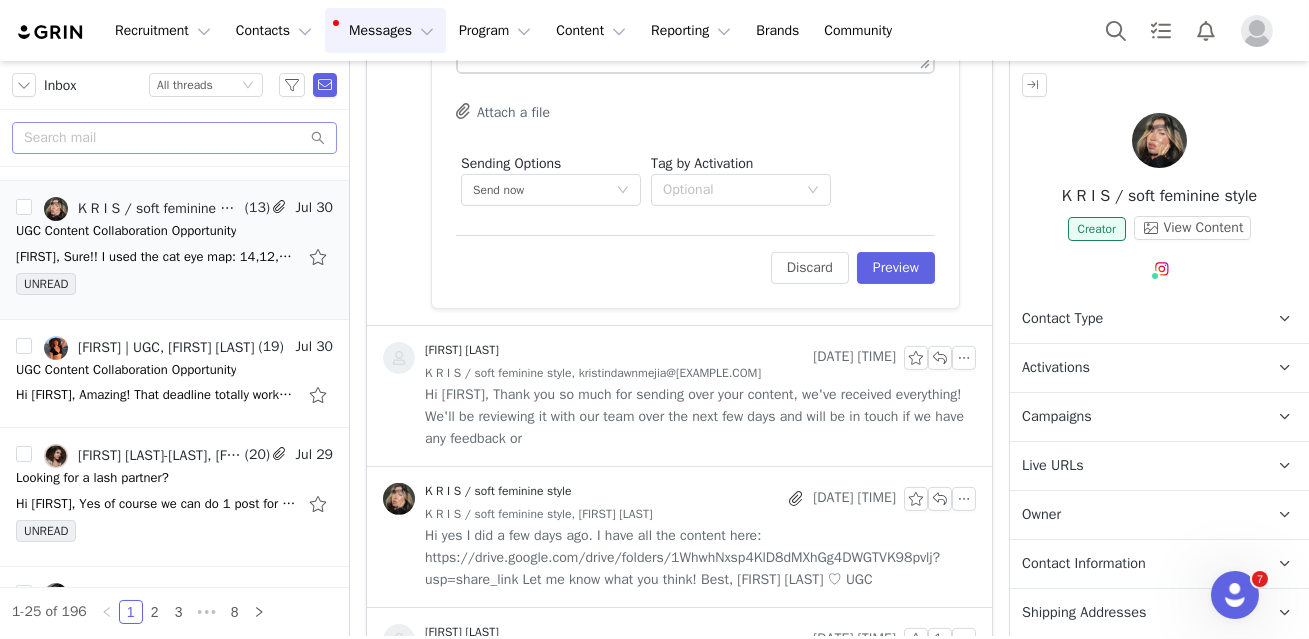 scroll, scrollTop: 1226, scrollLeft: 0, axis: vertical 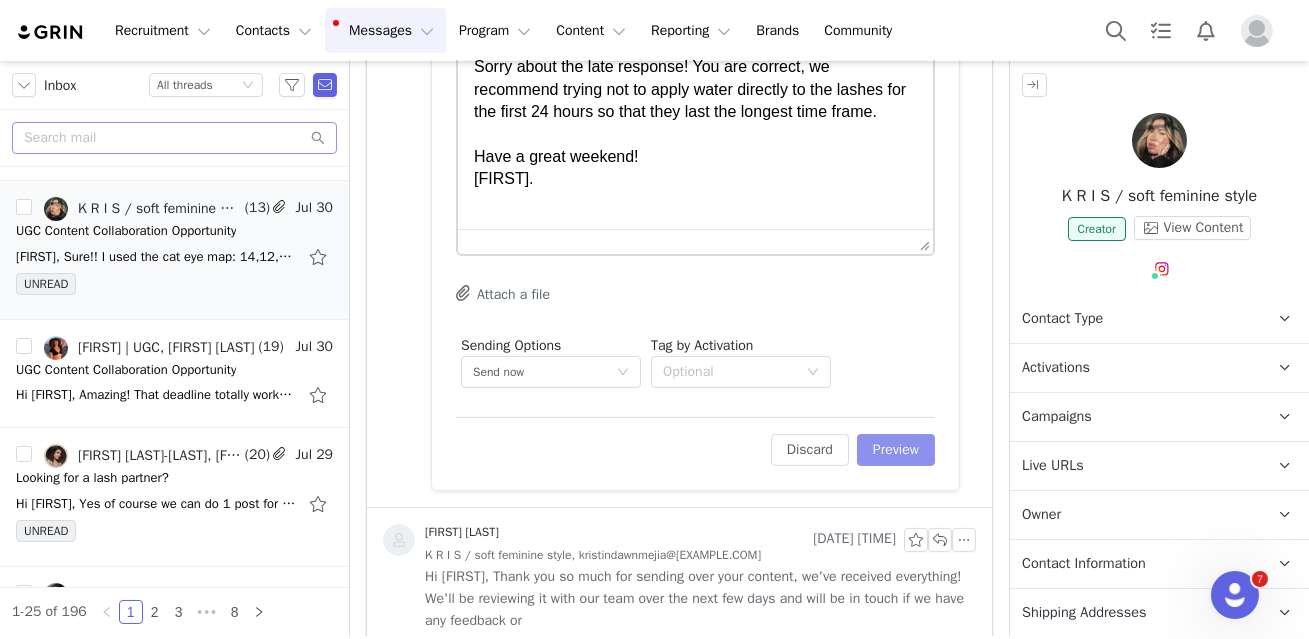 click on "Preview" at bounding box center (896, 450) 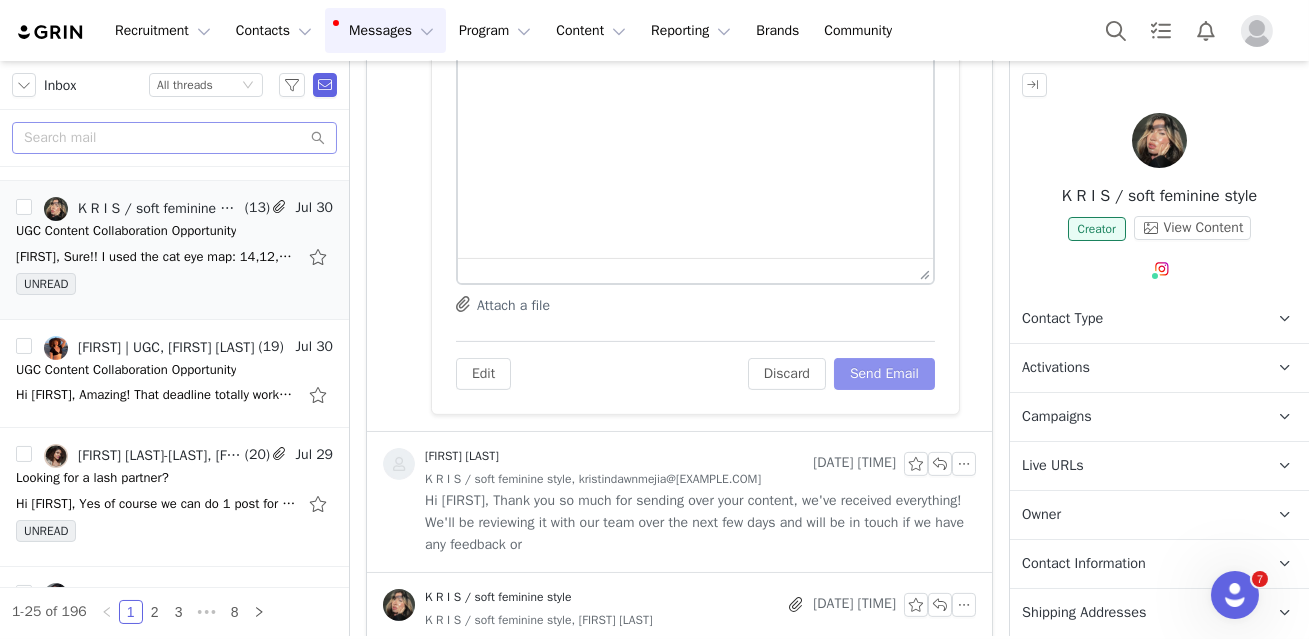 scroll, scrollTop: 1150, scrollLeft: 0, axis: vertical 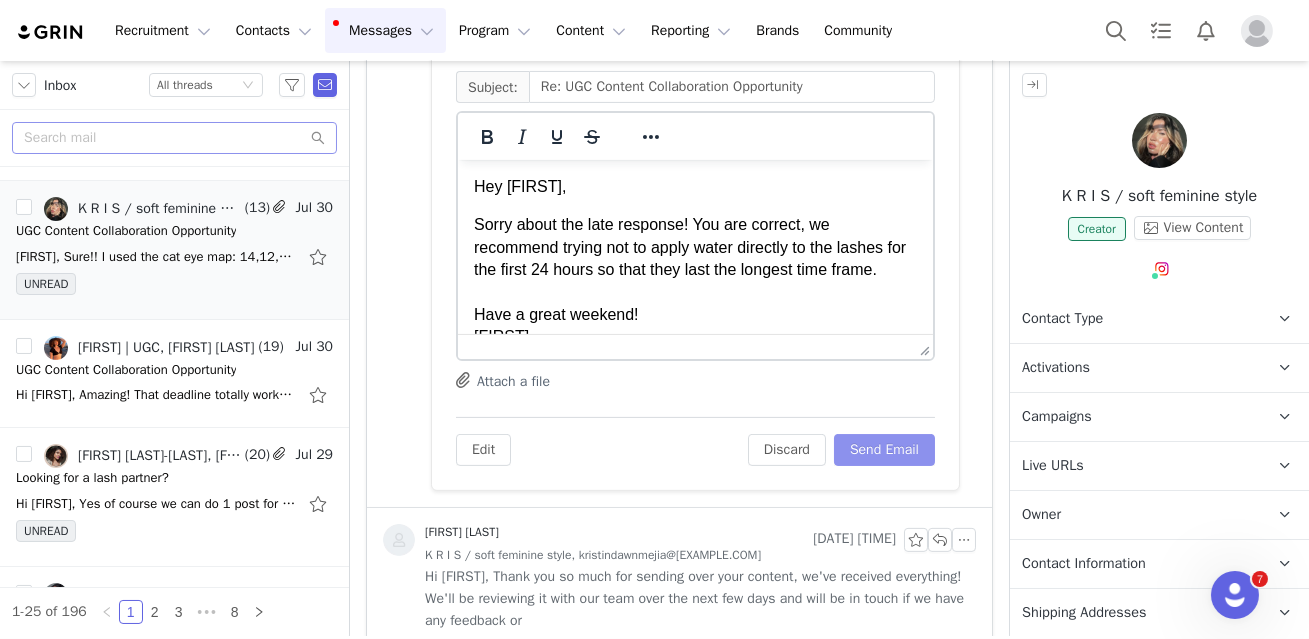 click on "Send Email" at bounding box center (884, 450) 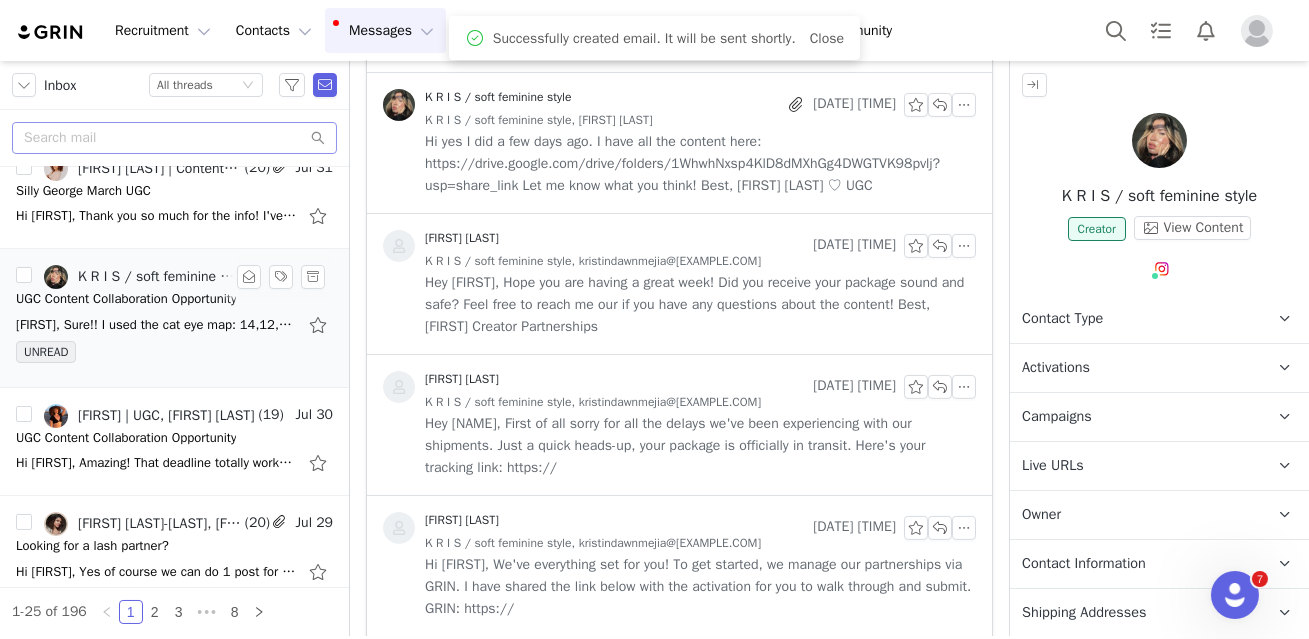 scroll, scrollTop: 408, scrollLeft: 0, axis: vertical 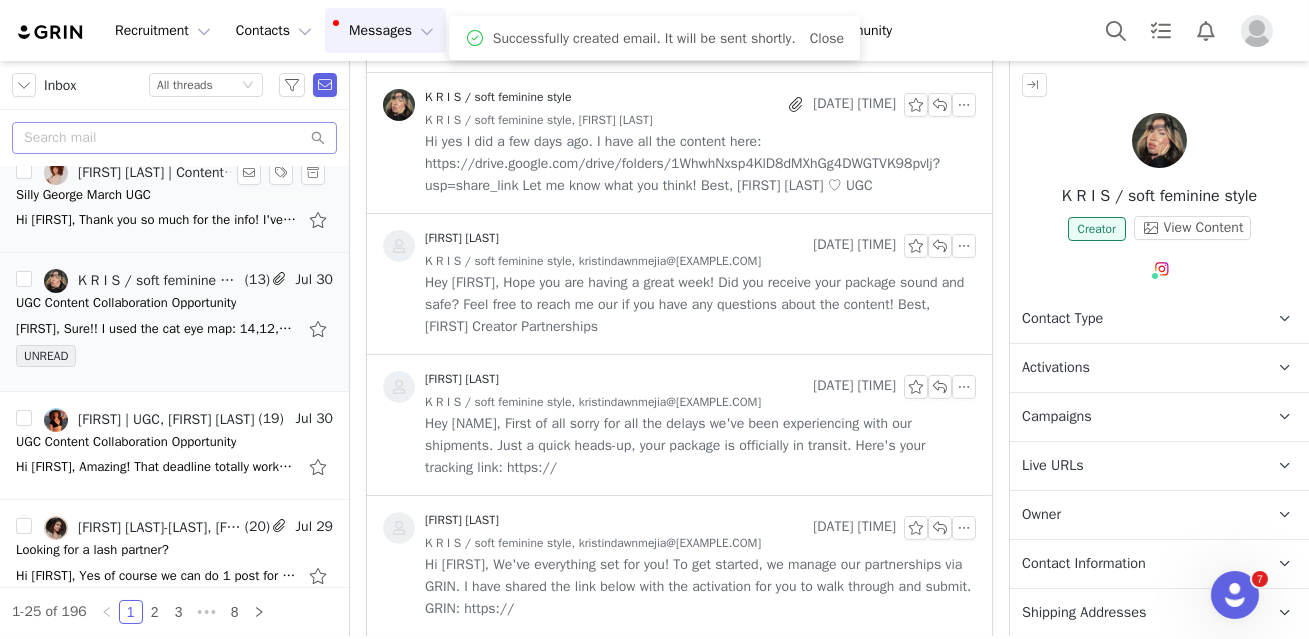 click on "Hi [FIRST], Thank you so much for the info! I've already updated it in our internal system. Have a great week! [FIRST]" at bounding box center (156, 220) 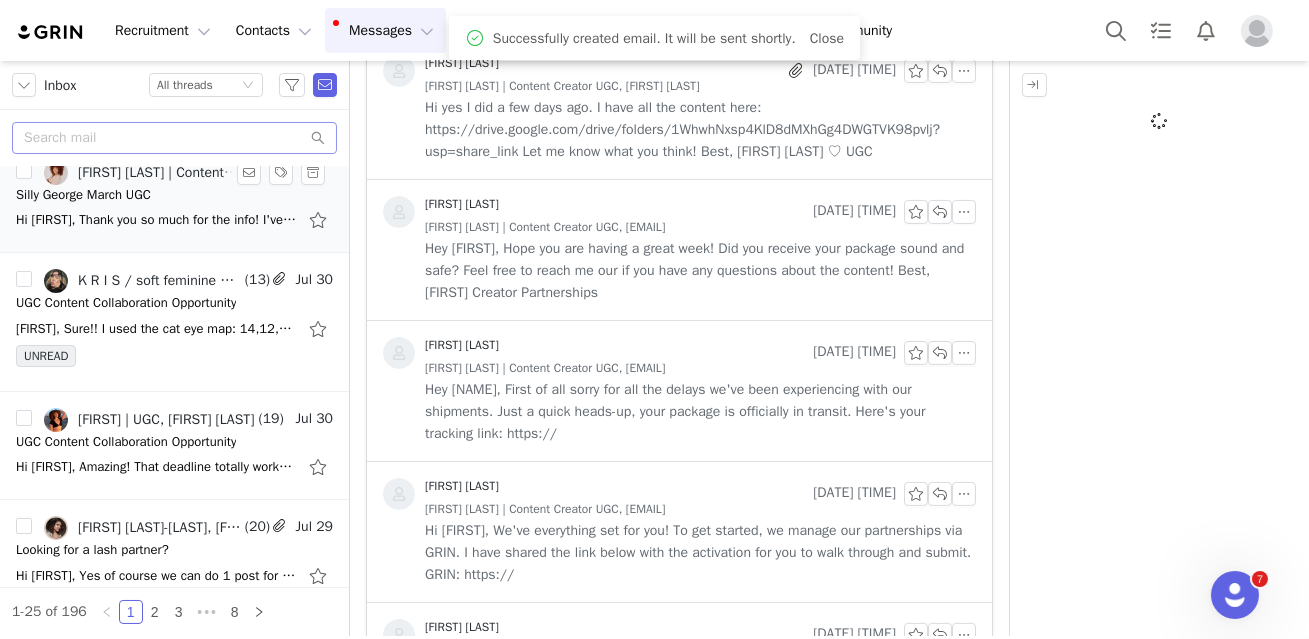 scroll, scrollTop: 1116, scrollLeft: 0, axis: vertical 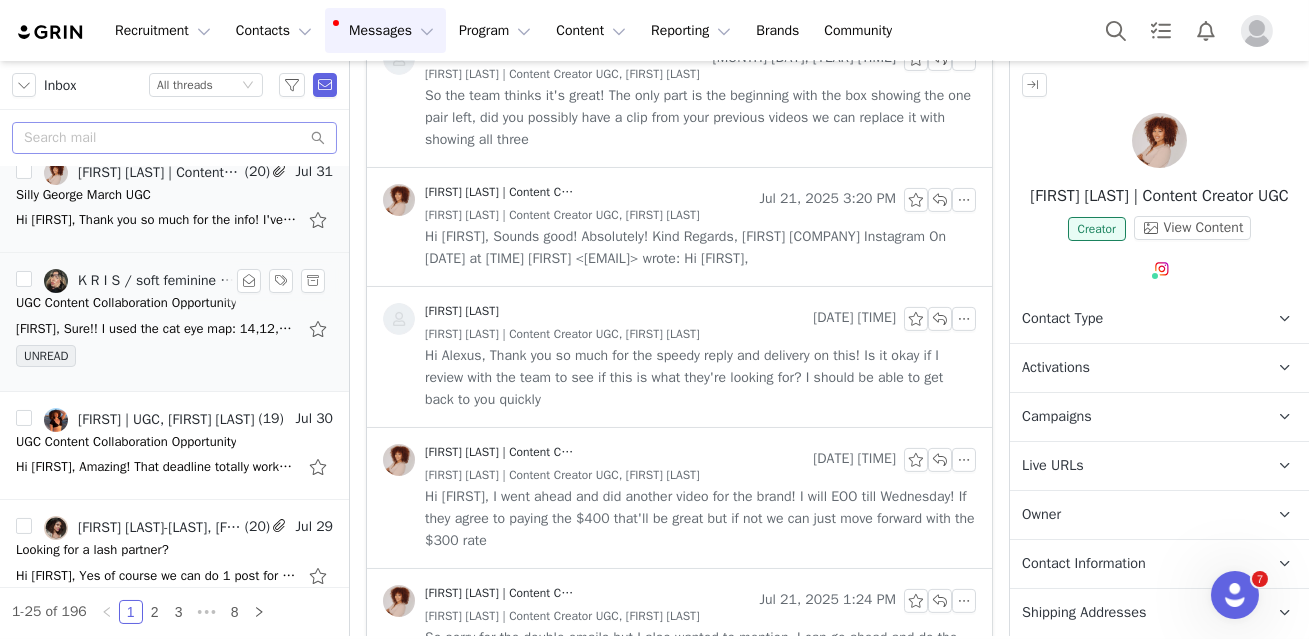 click on "[FIRST], Sure!! I used the cat eye map: 14,12,12,10,8 I found it on ur site after scanning the code. Question, so after applying them, I can't add water for 24 hours? Best, [FIRST] [LAST]" at bounding box center (156, 329) 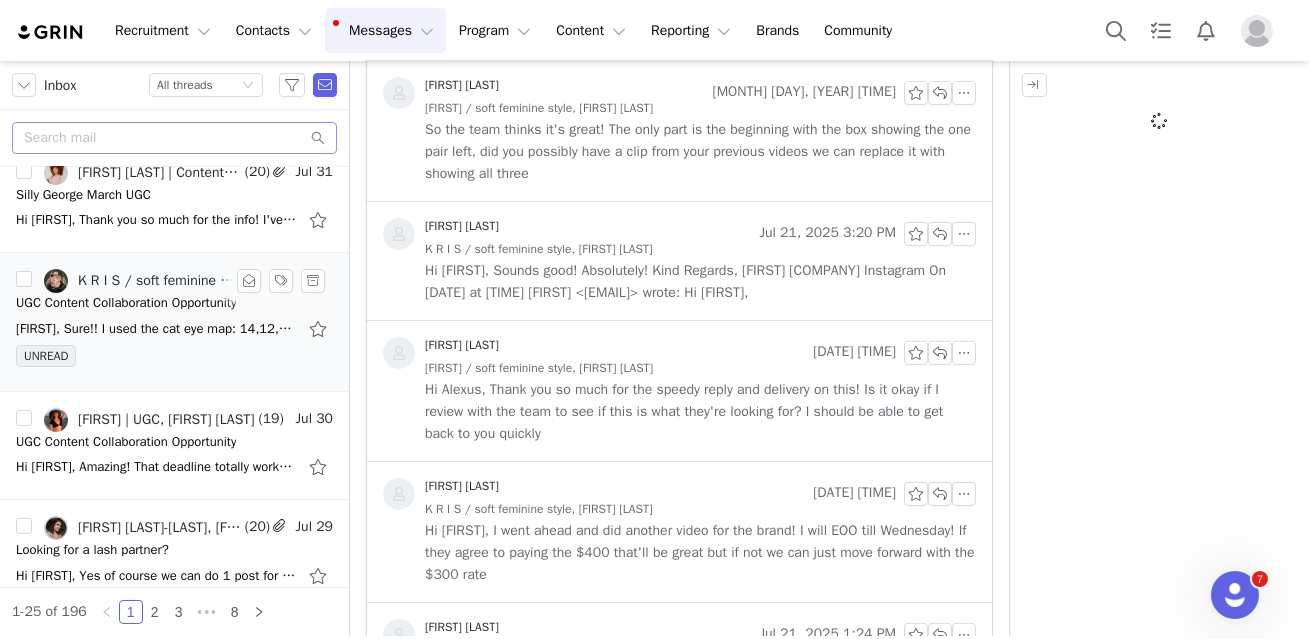 scroll, scrollTop: 1150, scrollLeft: 0, axis: vertical 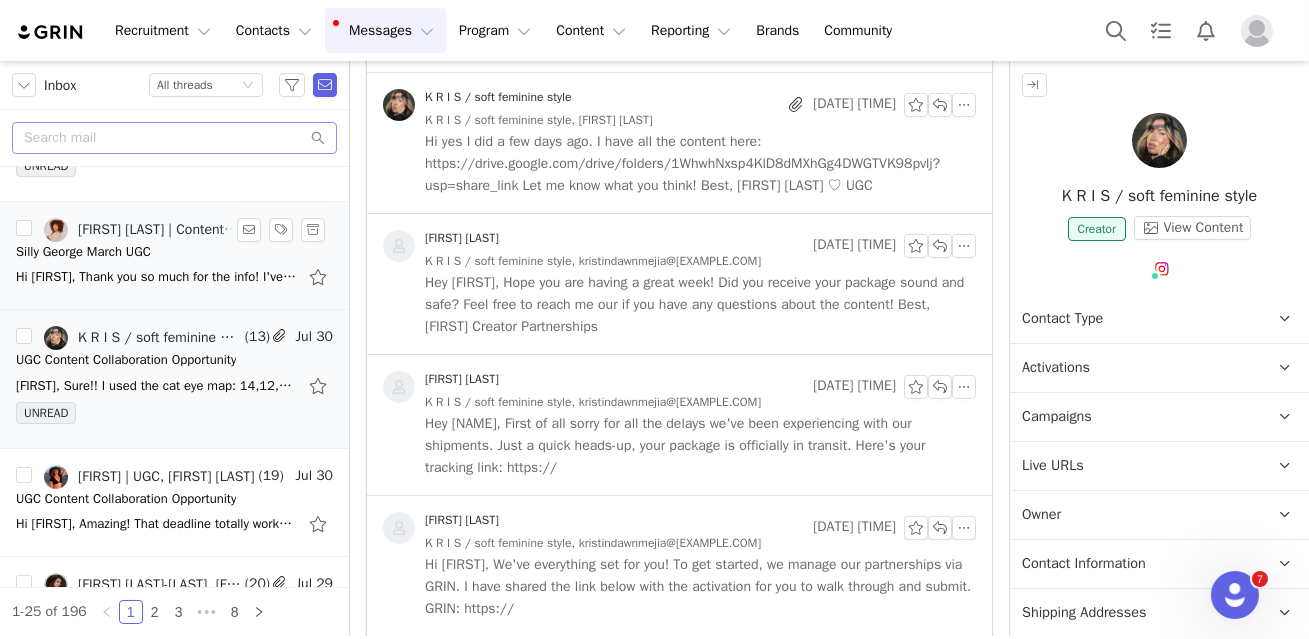 click on "Silly George March UGC" at bounding box center (83, 252) 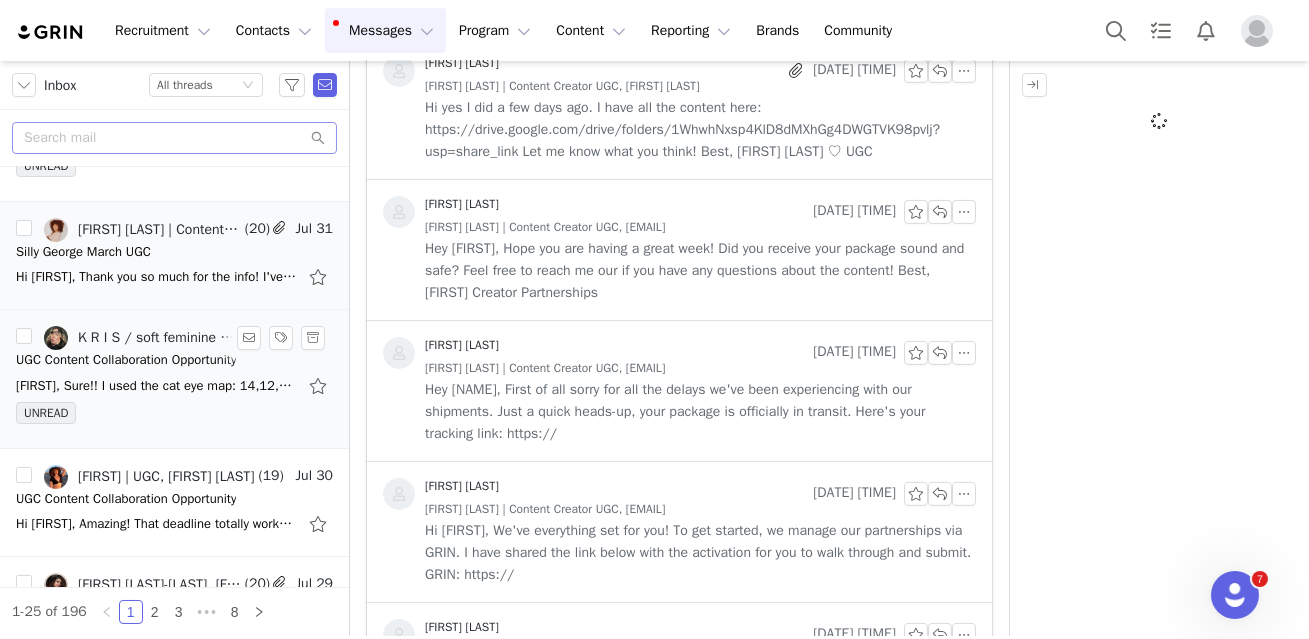 scroll, scrollTop: 1116, scrollLeft: 0, axis: vertical 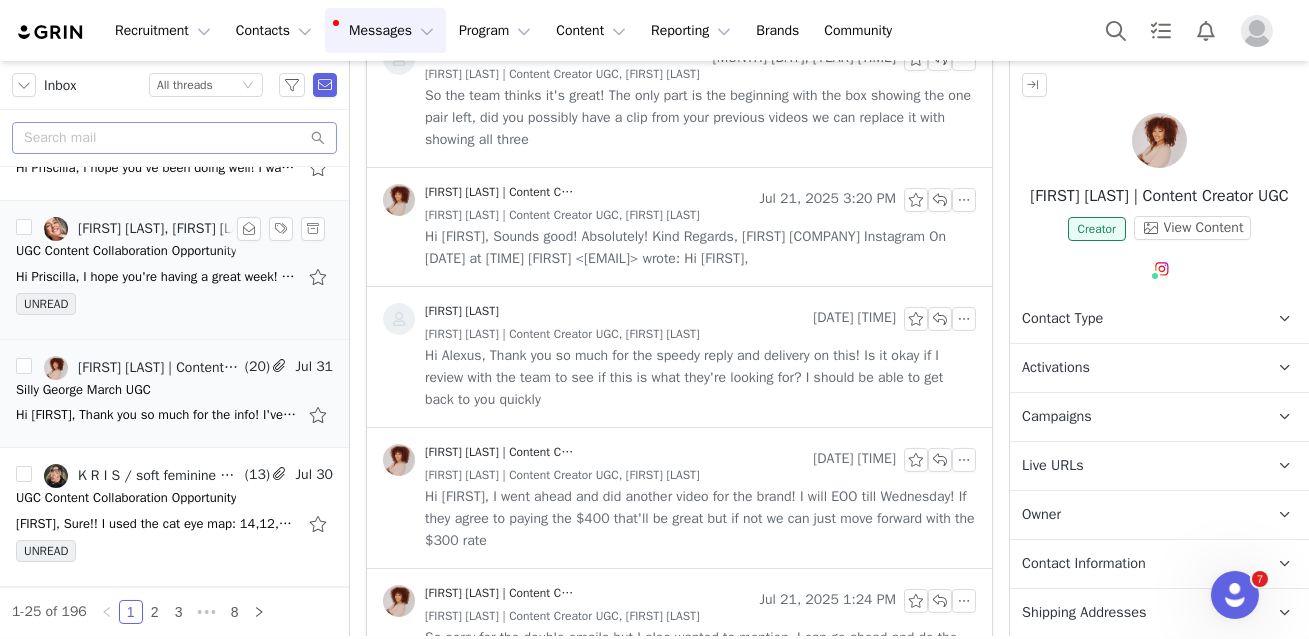 click on "Hi Priscilla, I hope you're having a great week! Just wanted to follow up and check in to see if you had a chance to review the content I submitted on the 29th. I'm excited to hear your" at bounding box center [156, 277] 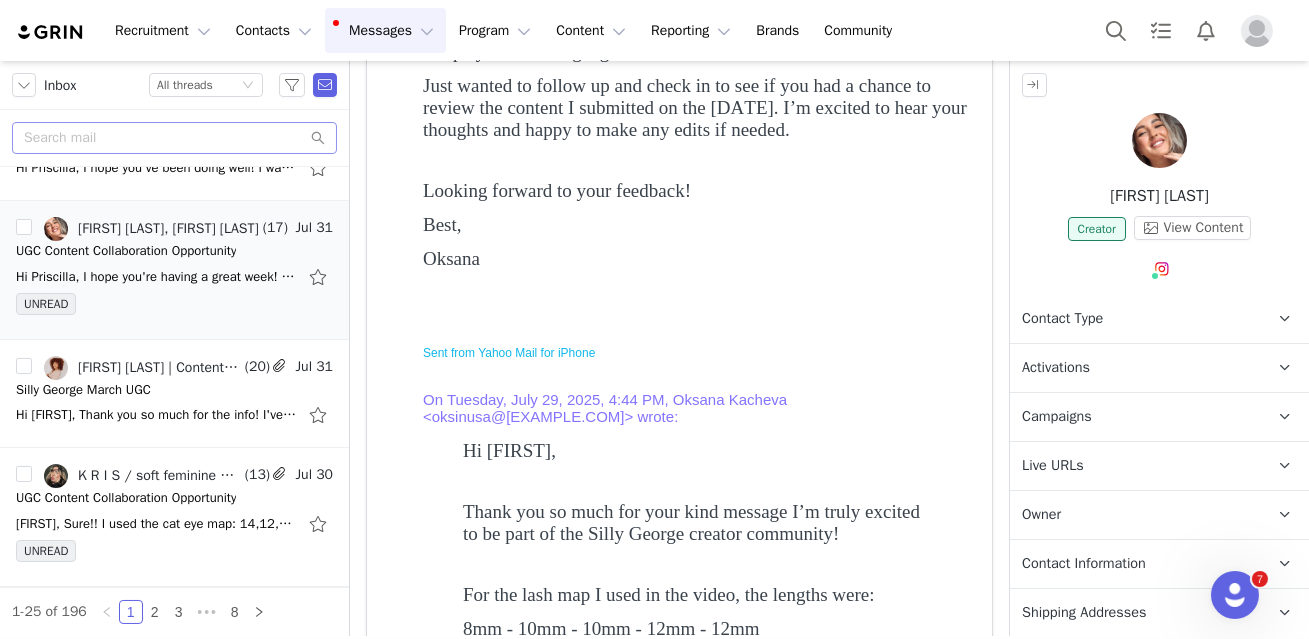 scroll, scrollTop: 300, scrollLeft: 0, axis: vertical 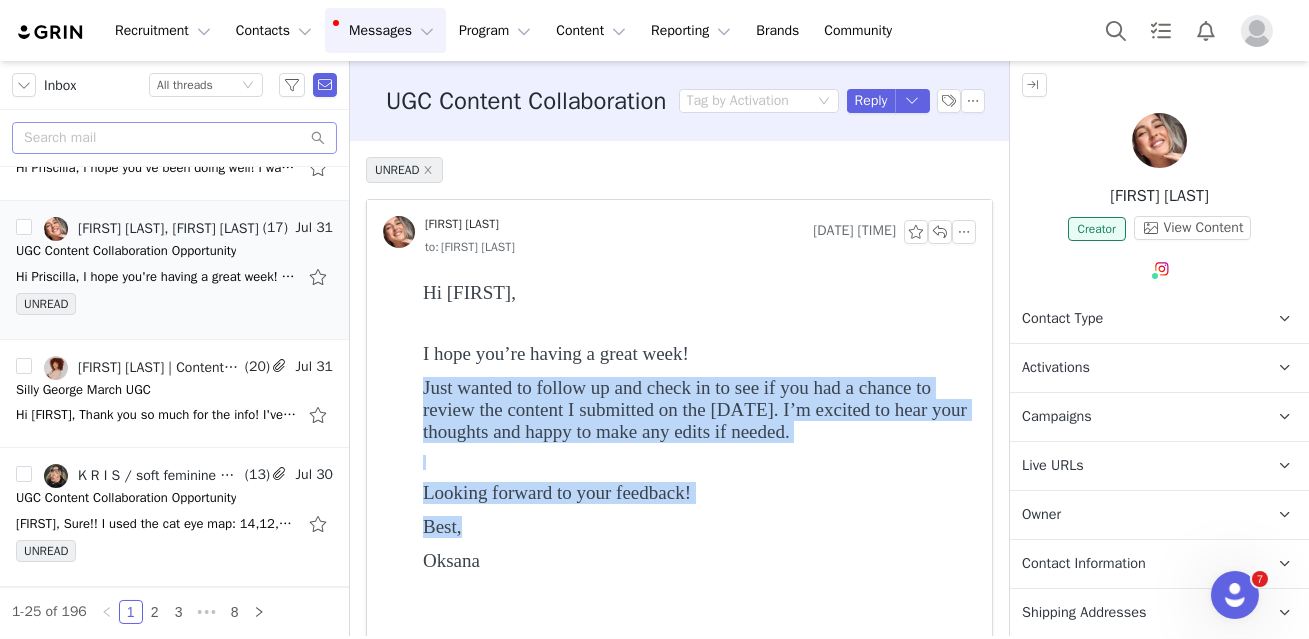 drag, startPoint x: 421, startPoint y: 386, endPoint x: 774, endPoint y: 531, distance: 381.62024 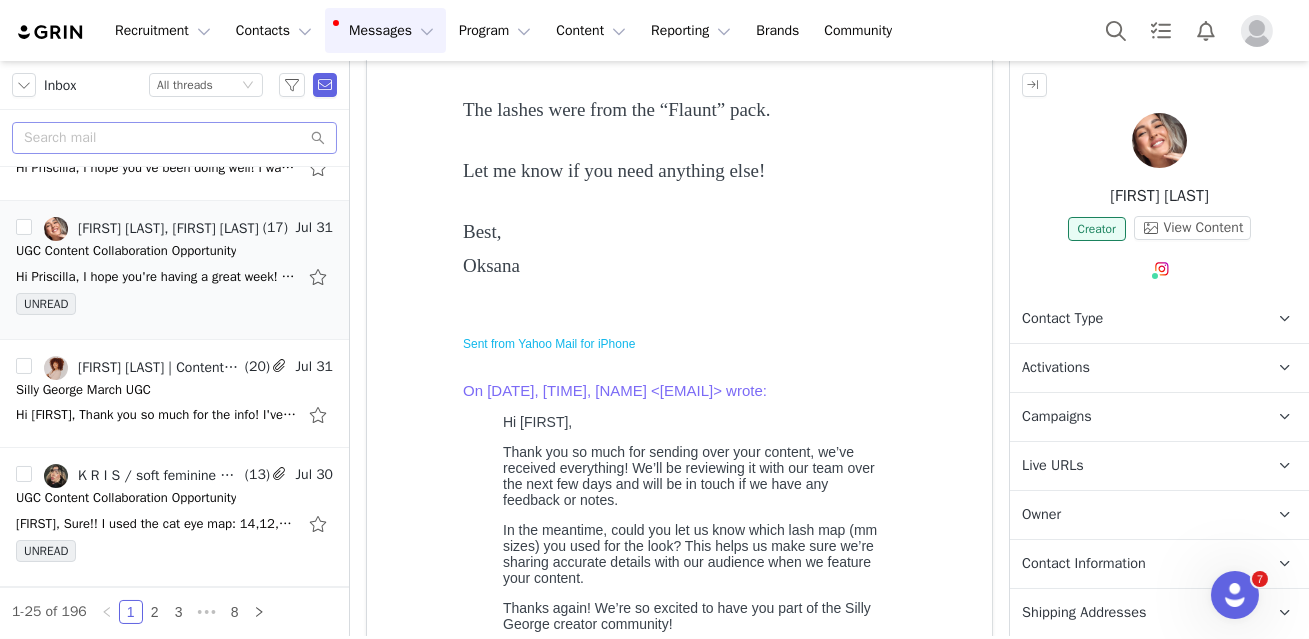 scroll, scrollTop: 1010, scrollLeft: 0, axis: vertical 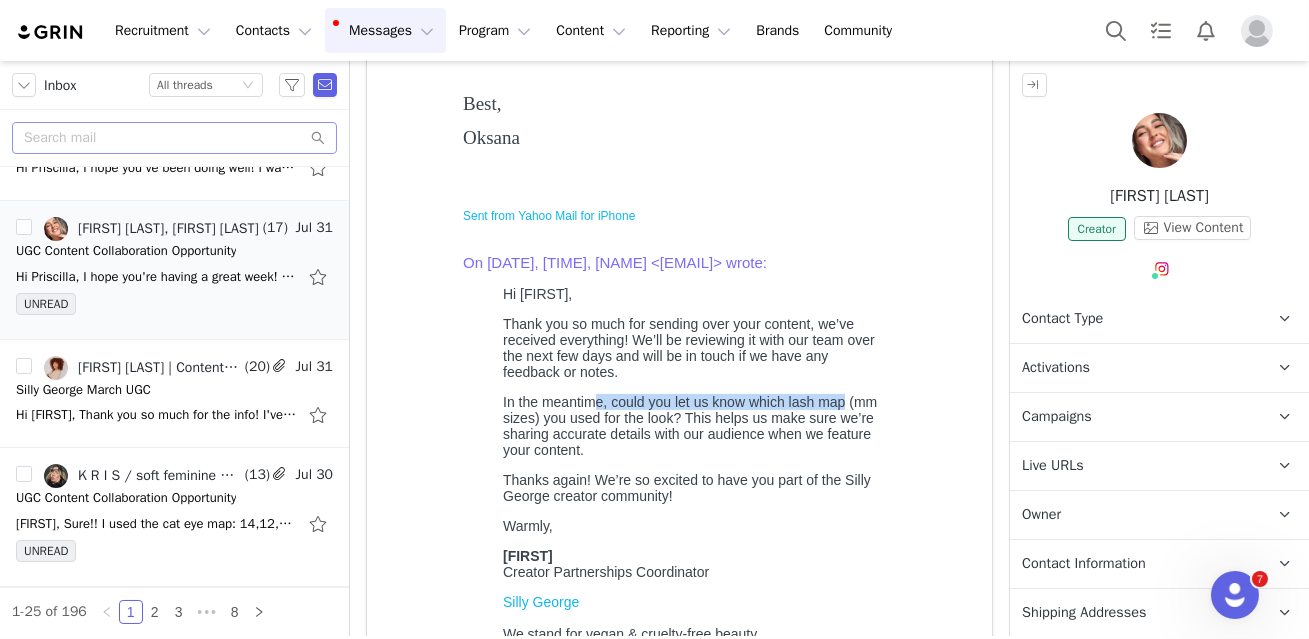 drag, startPoint x: 598, startPoint y: 456, endPoint x: 840, endPoint y: 459, distance: 242.0186 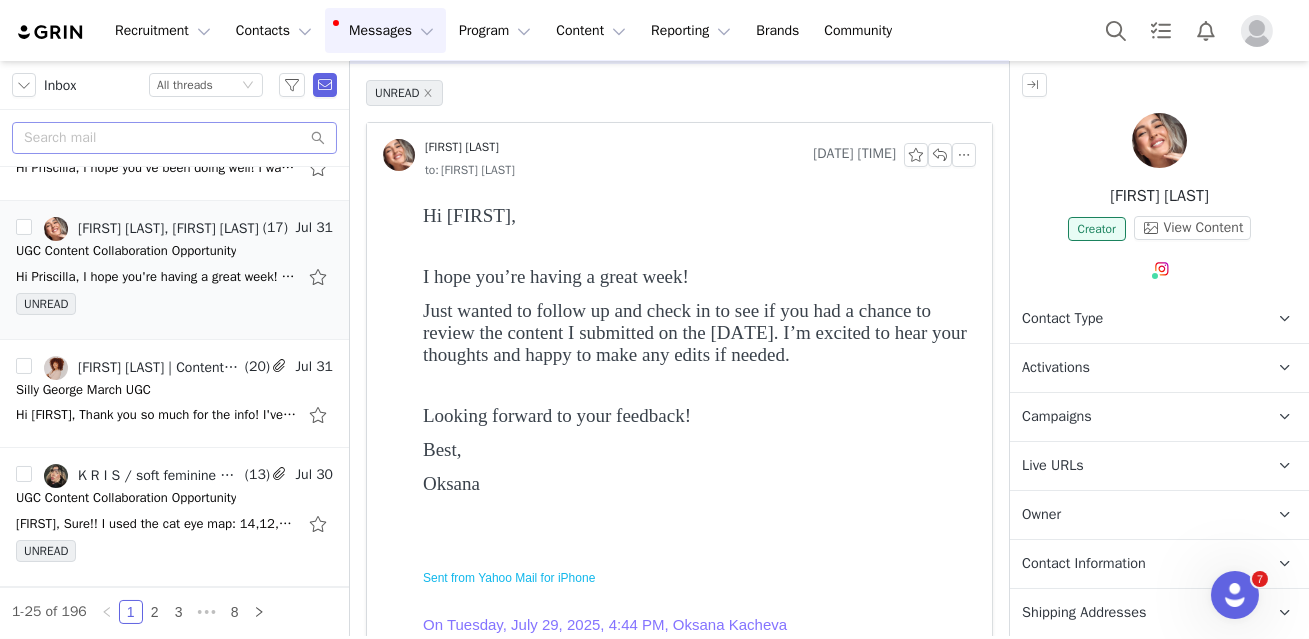 scroll, scrollTop: 0, scrollLeft: 0, axis: both 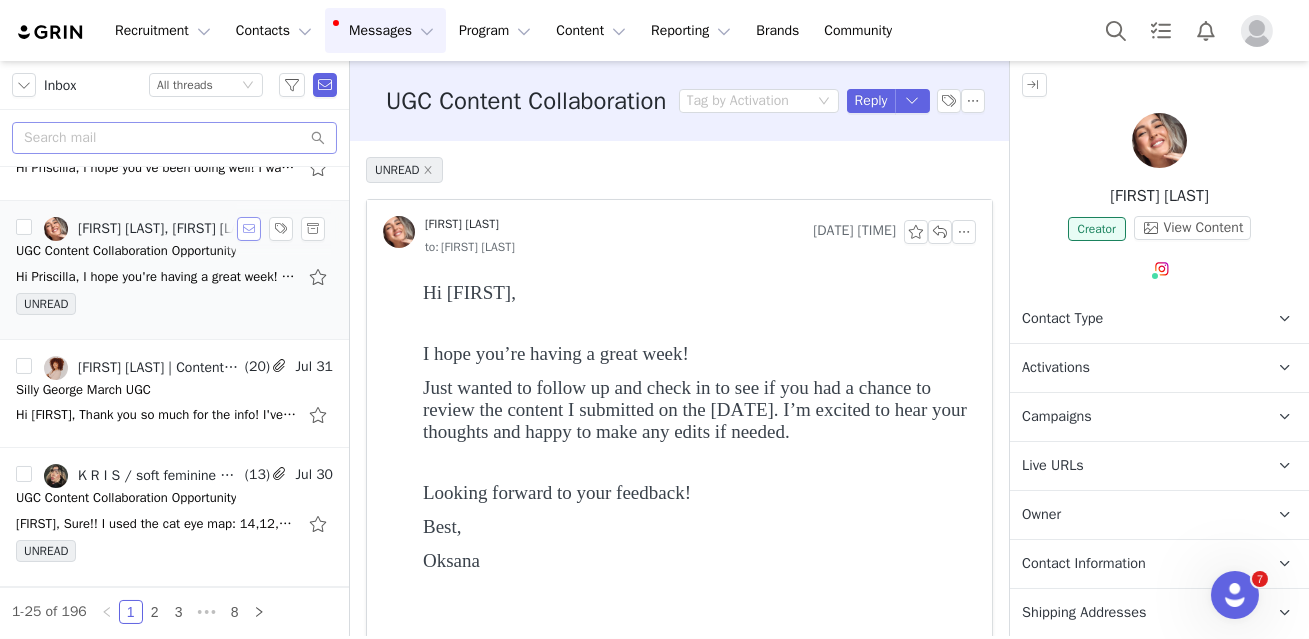 drag, startPoint x: 235, startPoint y: 220, endPoint x: 253, endPoint y: 232, distance: 21.633308 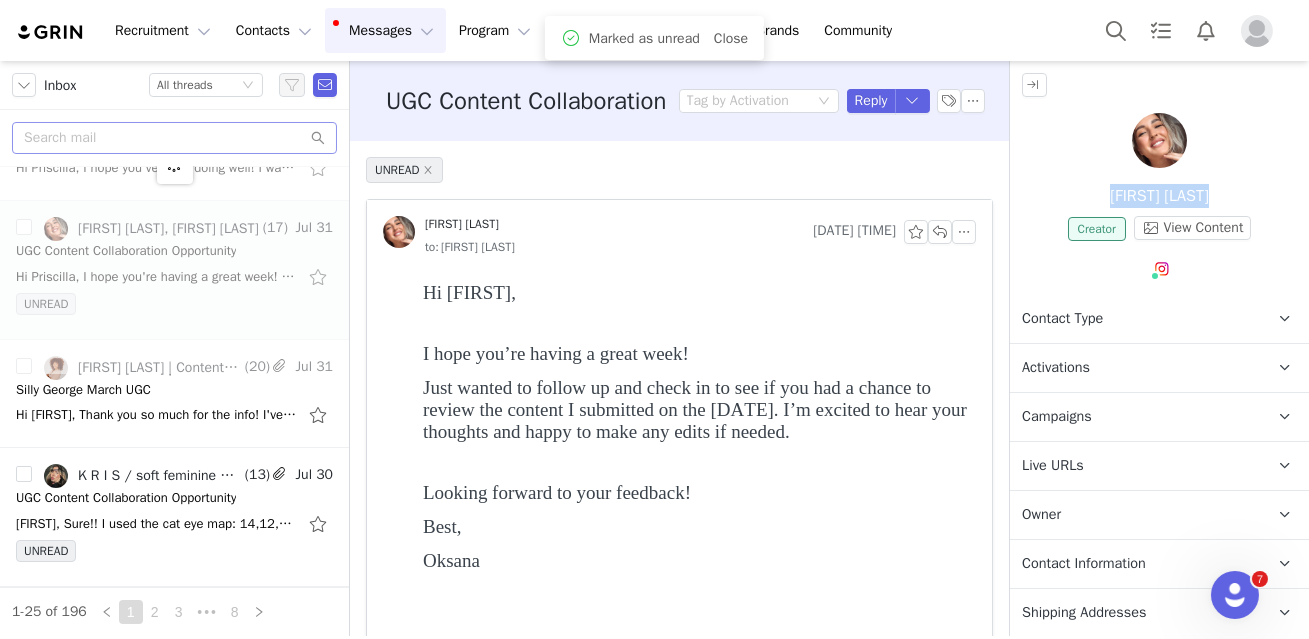 drag, startPoint x: 1224, startPoint y: 198, endPoint x: 1069, endPoint y: 228, distance: 157.87654 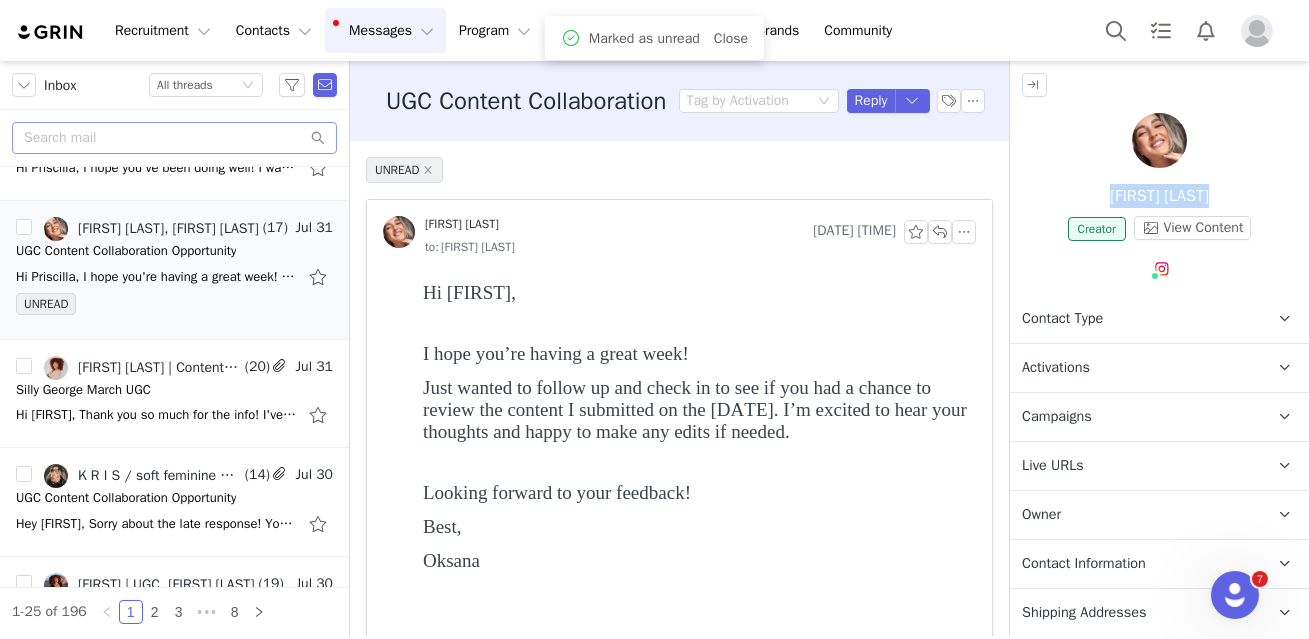 copy on "[FIRST] [LAST]" 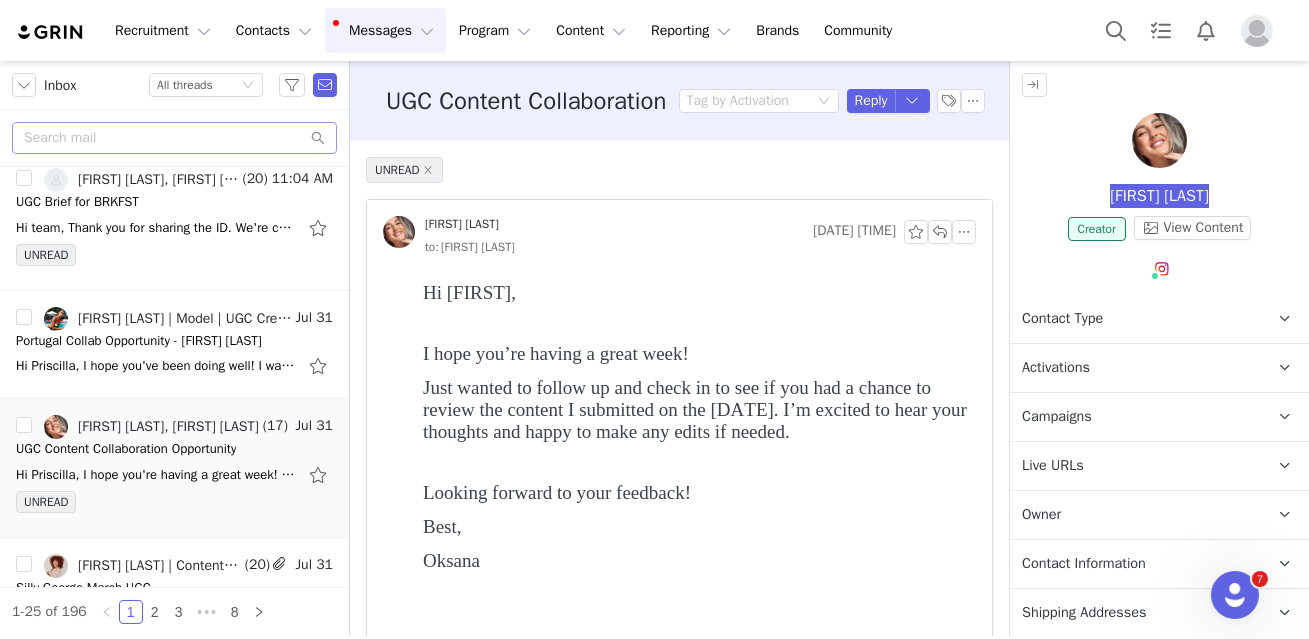 scroll, scrollTop: 0, scrollLeft: 0, axis: both 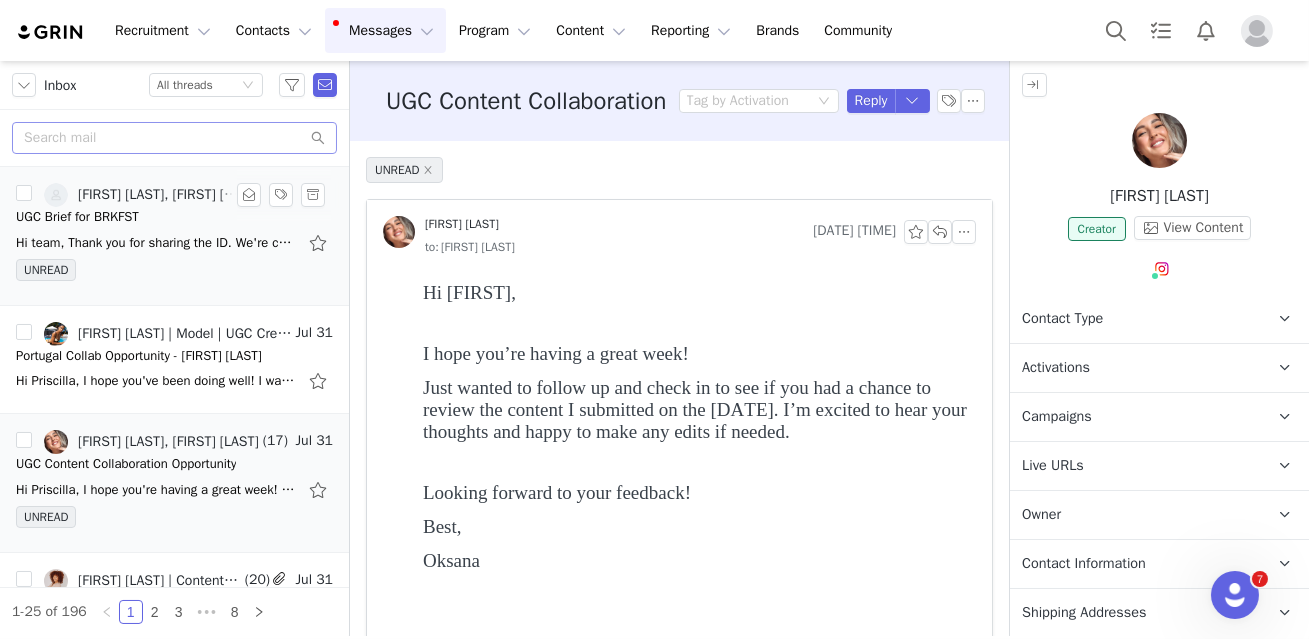 click on "Hi team, Thank you for sharing the ID. We're confirming we have access now. @[FIRST]-[LAST] As part of our testing methodology, instead of having your team spend hours reviewing over 100 assets," at bounding box center (156, 243) 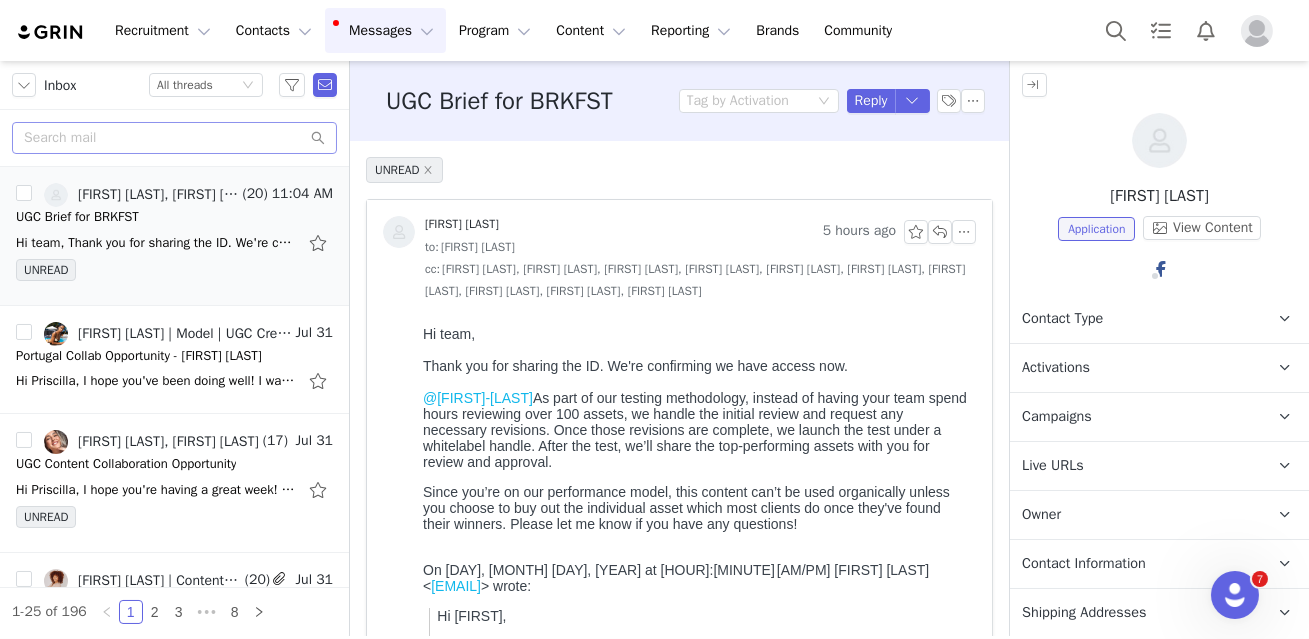 scroll, scrollTop: 8, scrollLeft: 0, axis: vertical 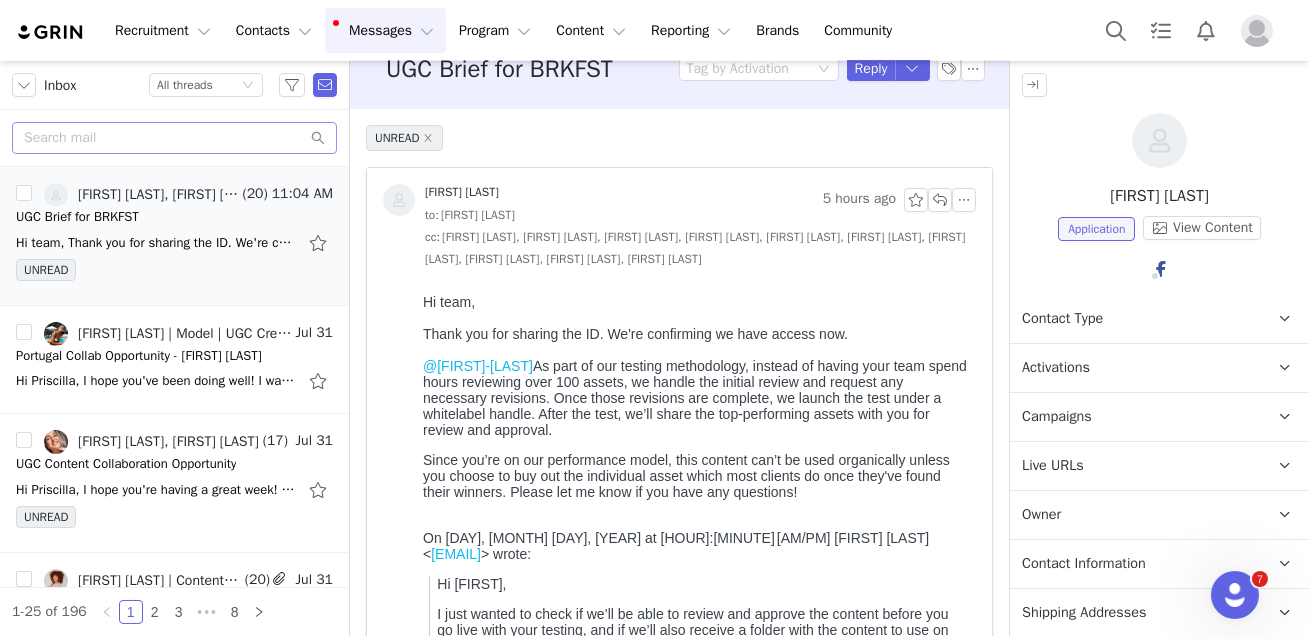 drag, startPoint x: 632, startPoint y: 366, endPoint x: 602, endPoint y: 444, distance: 83.57033 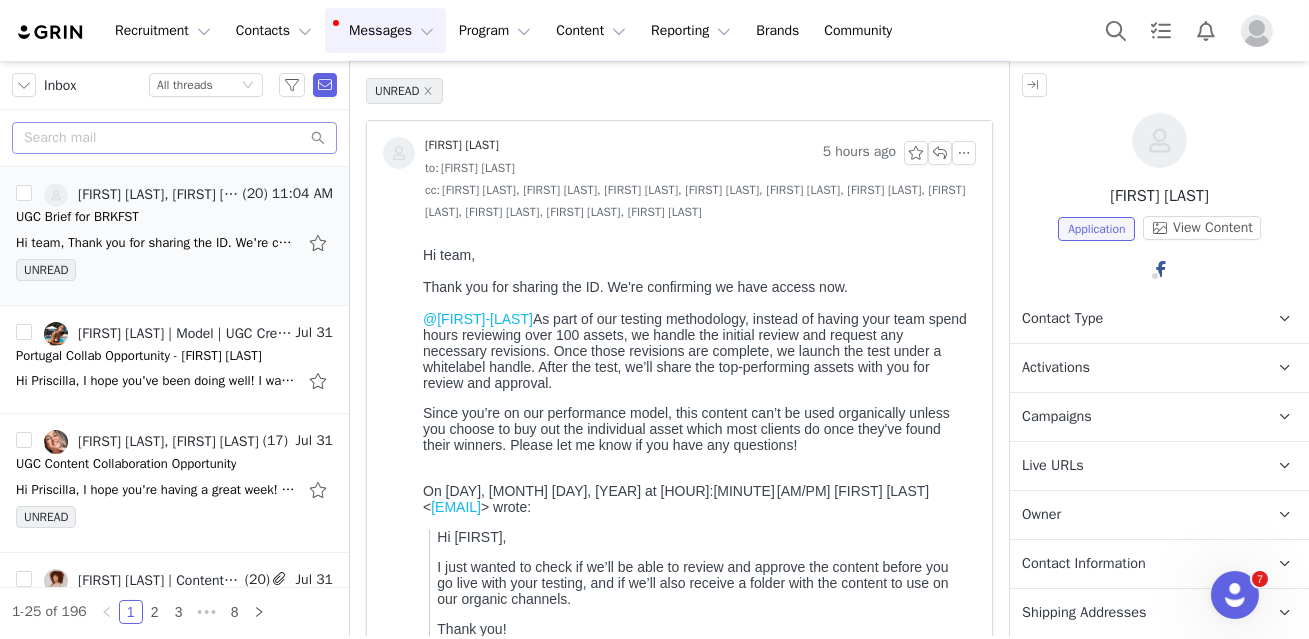 scroll, scrollTop: 80, scrollLeft: 0, axis: vertical 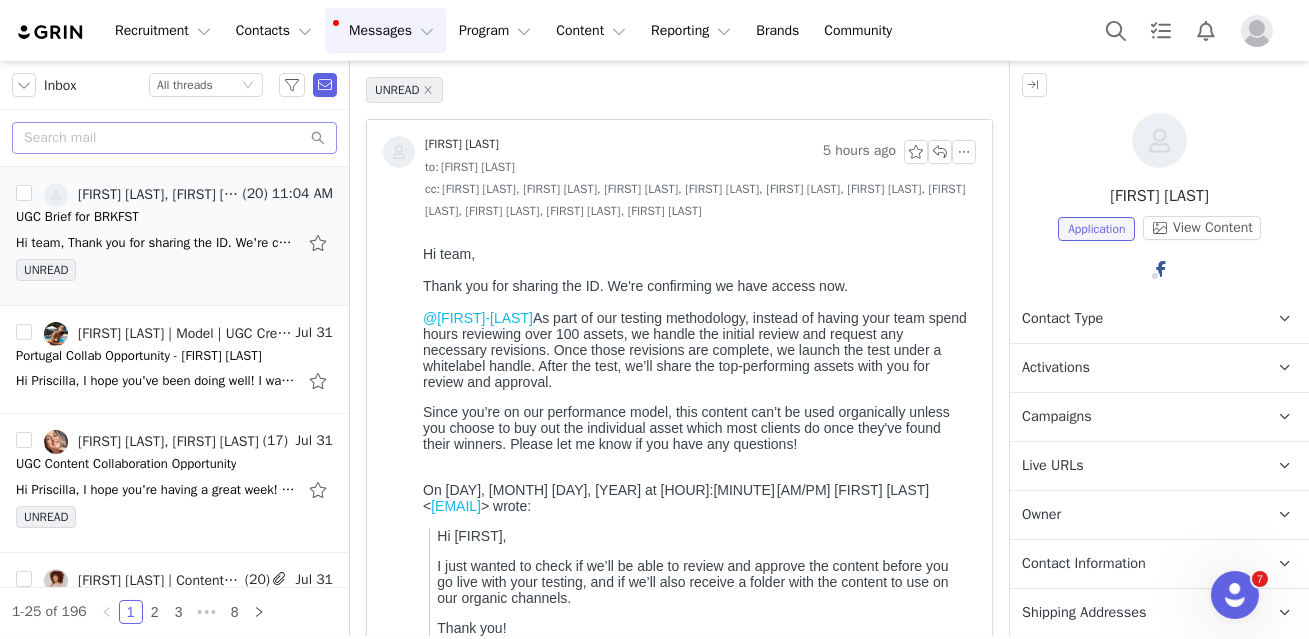 click on "Since you’re on our performance model, this content can’t be used organically unless you choose to buy out the individual asset which most clients do once they've found their winners. Please let me know if you have any questions!" at bounding box center (694, 427) 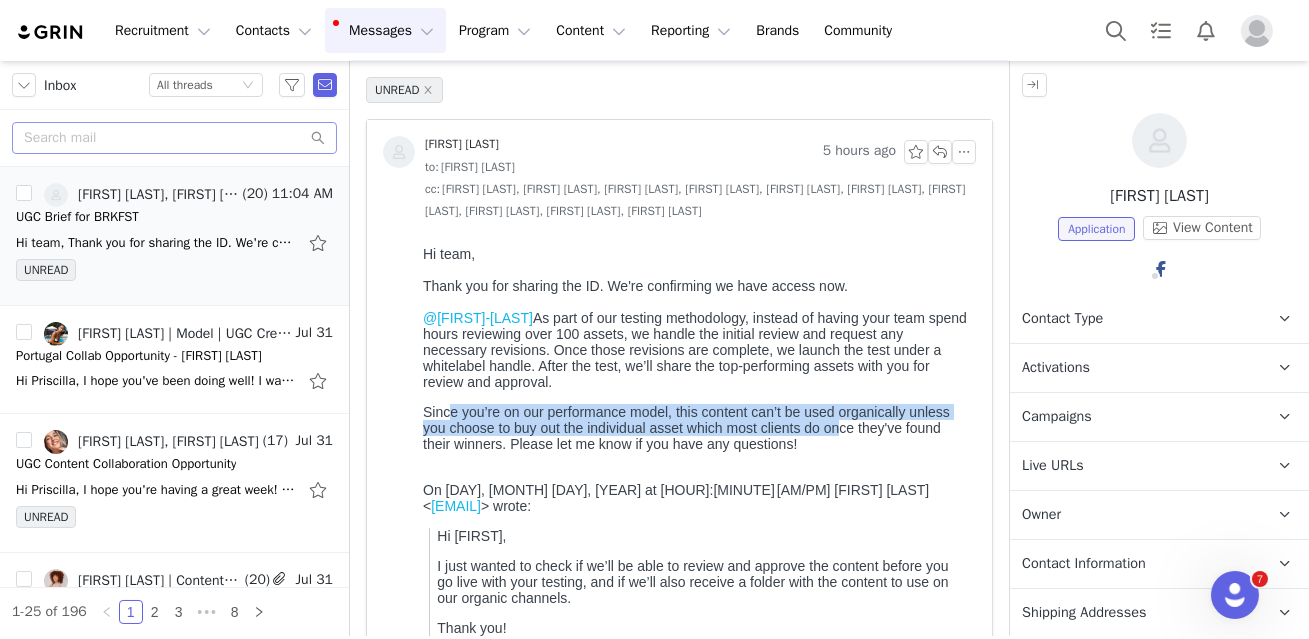 drag, startPoint x: 446, startPoint y: 420, endPoint x: 844, endPoint y: 443, distance: 398.66403 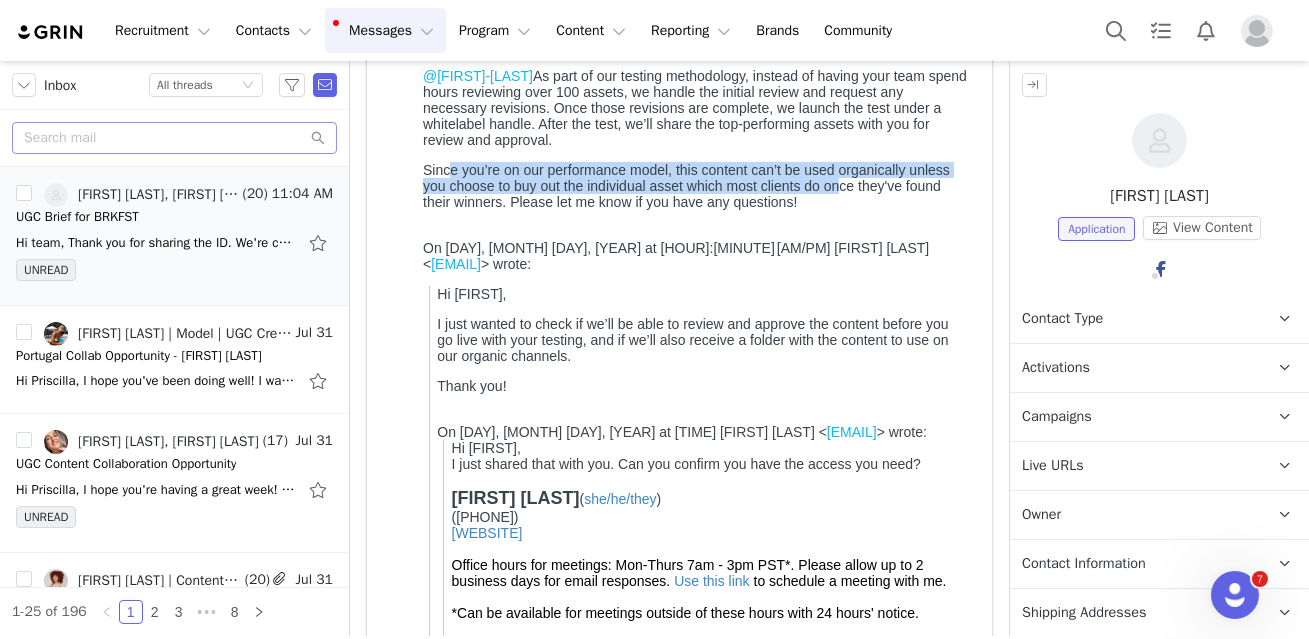 scroll, scrollTop: 418, scrollLeft: 0, axis: vertical 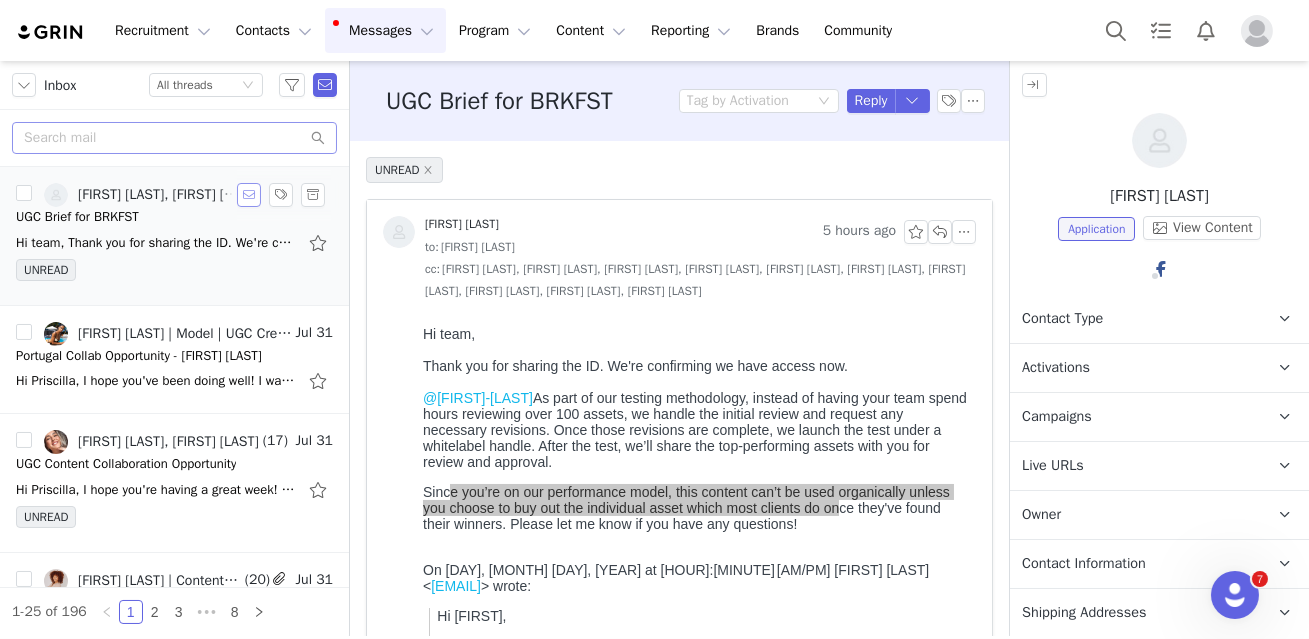 click at bounding box center [249, 195] 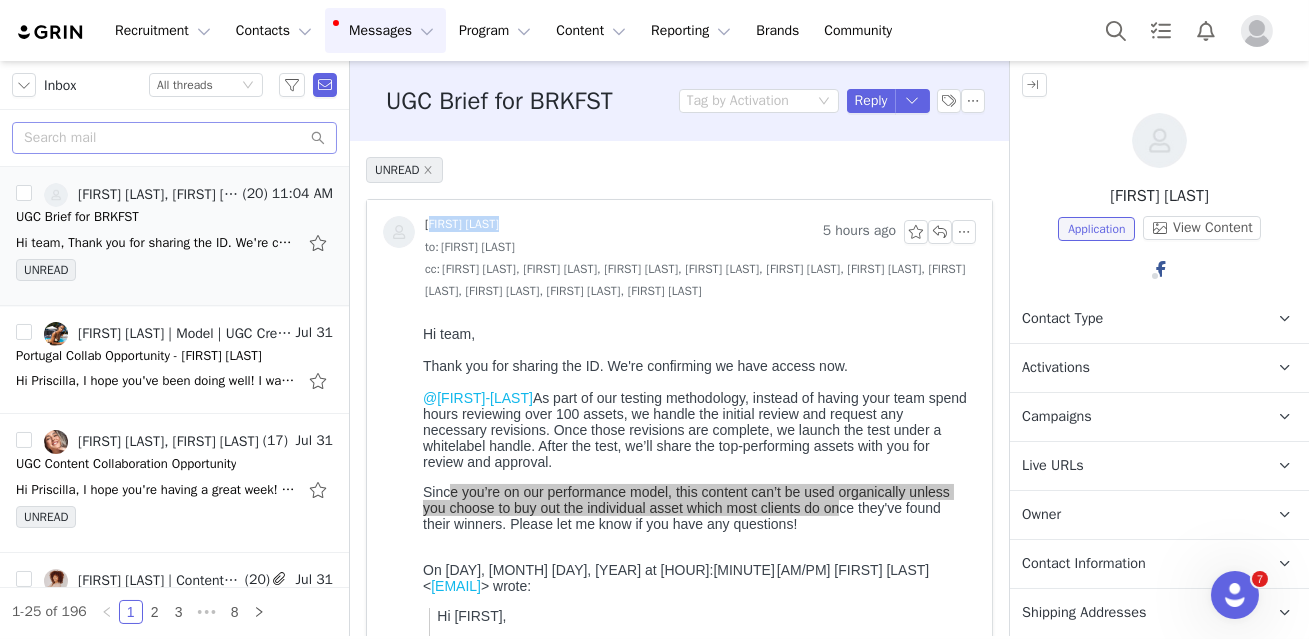 drag, startPoint x: 492, startPoint y: 222, endPoint x: 425, endPoint y: 224, distance: 67.02985 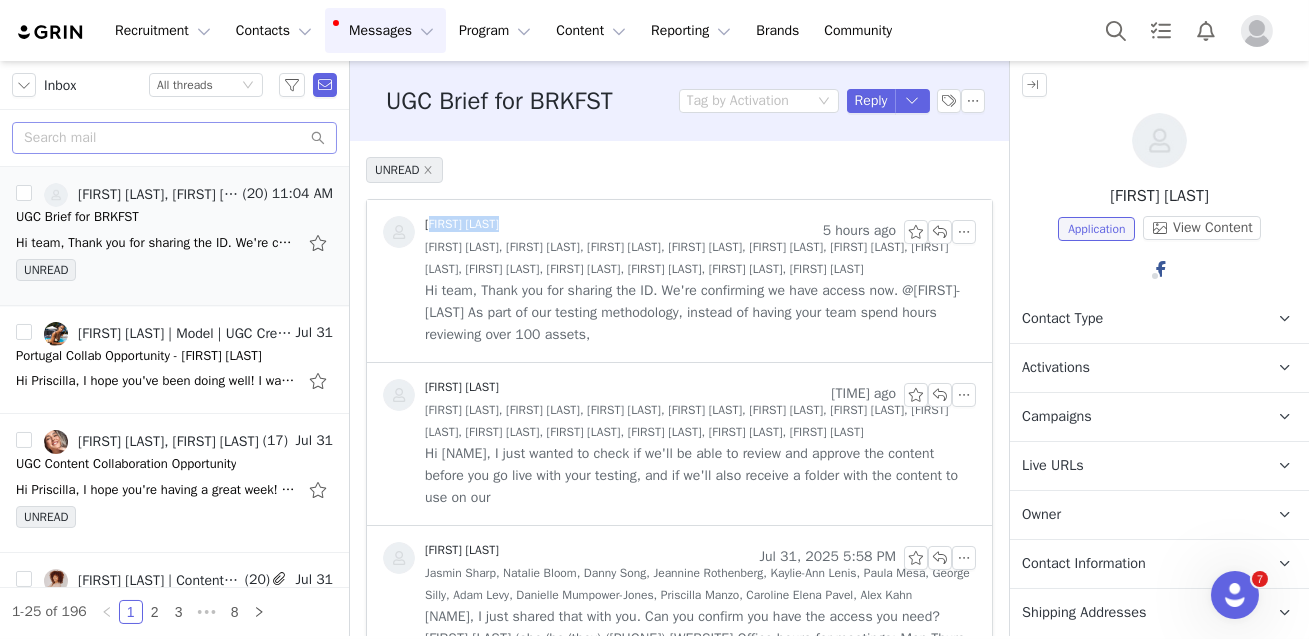 scroll, scrollTop: 0, scrollLeft: 0, axis: both 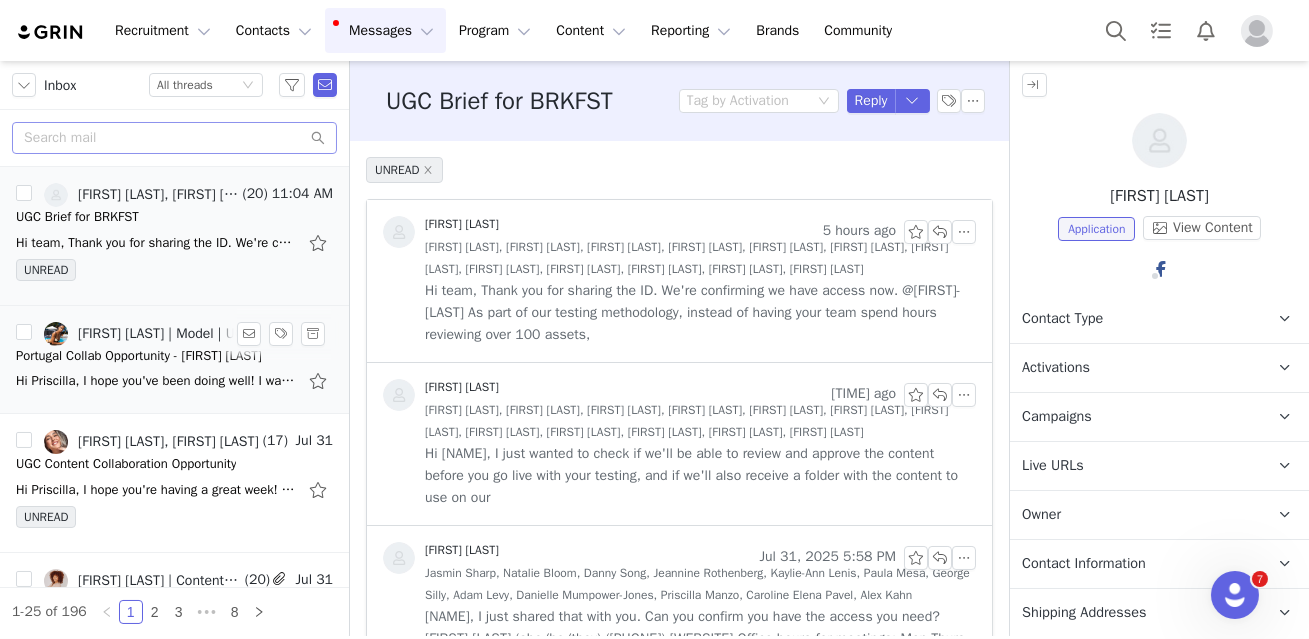 click on "Hi Priscilla, I hope you've been doing well! I wanted to reach out and personally invite you to be part of something special. This November, I am heading to Portugal to create content and I'm" at bounding box center [156, 381] 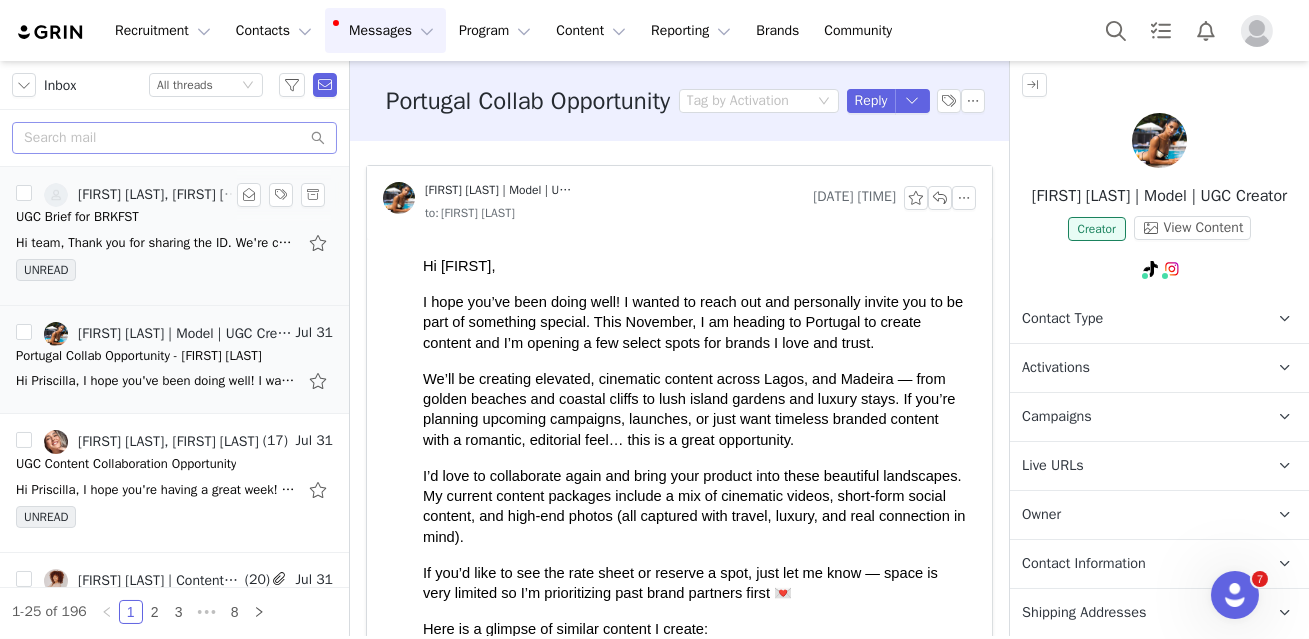 scroll, scrollTop: 0, scrollLeft: 0, axis: both 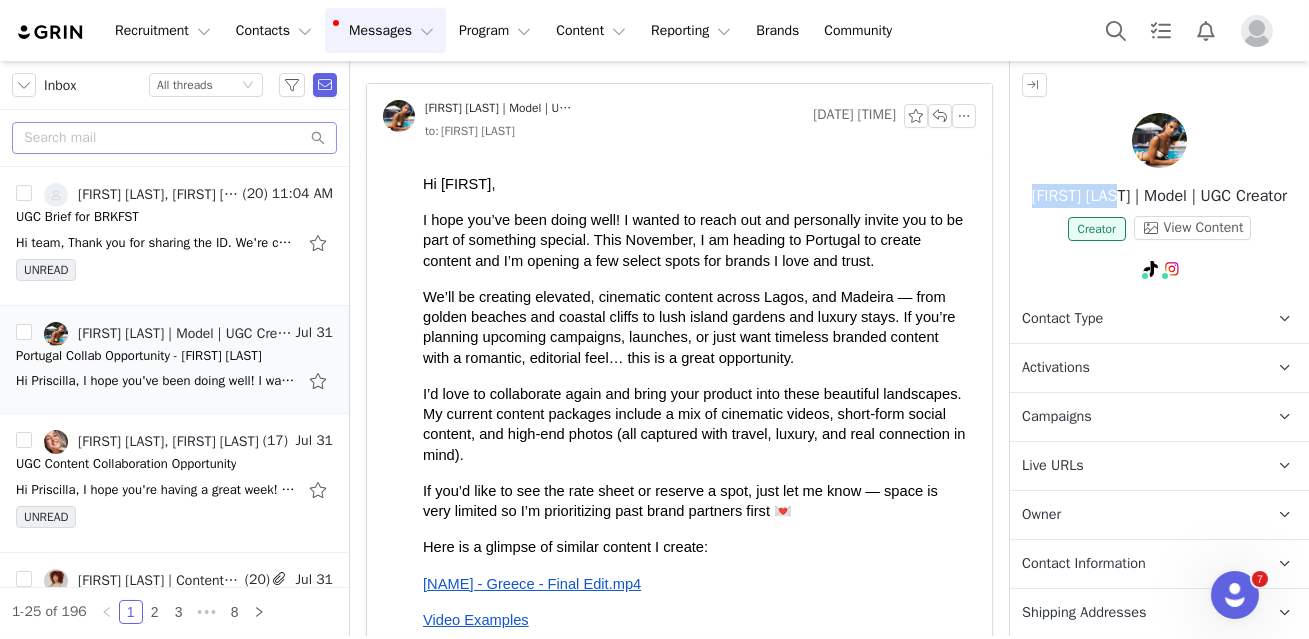 drag, startPoint x: 1117, startPoint y: 196, endPoint x: 989, endPoint y: 220, distance: 130.23056 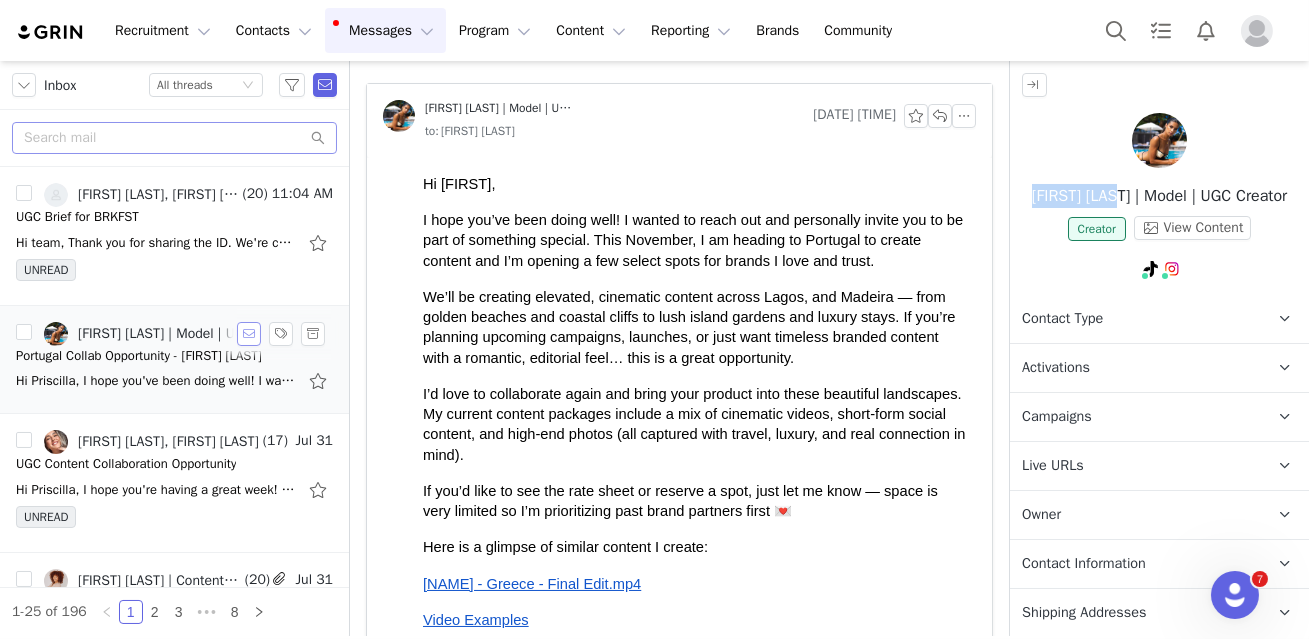 click at bounding box center [249, 334] 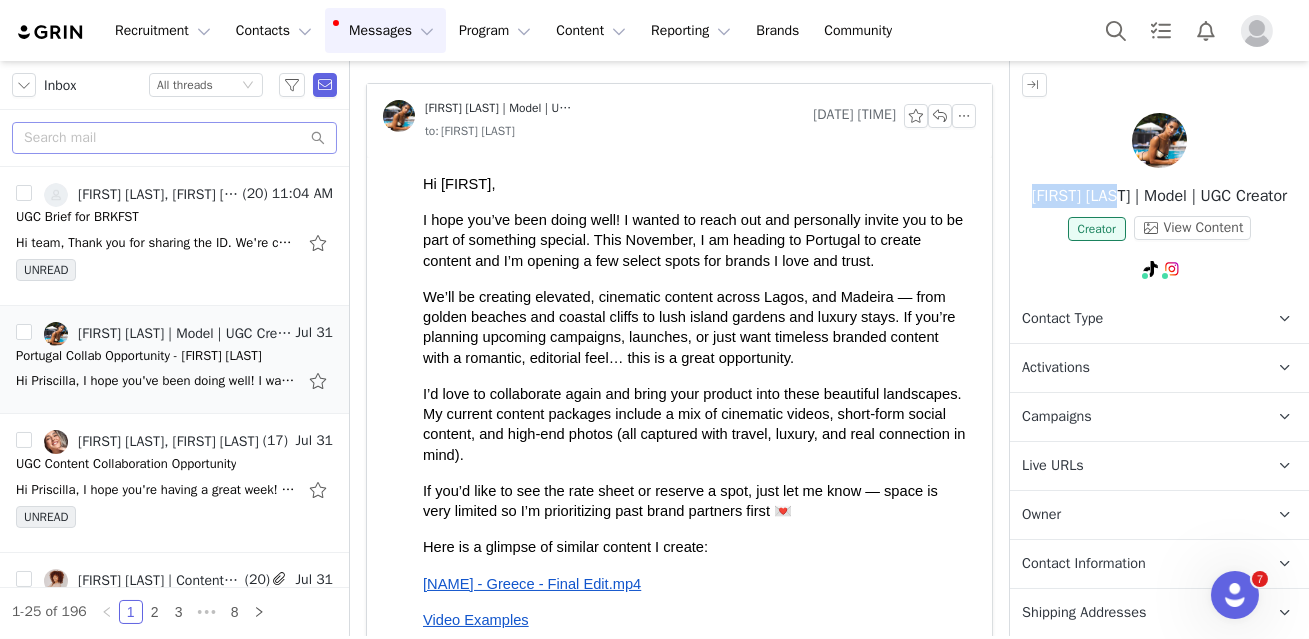 click on "Messages Messages" at bounding box center [385, 30] 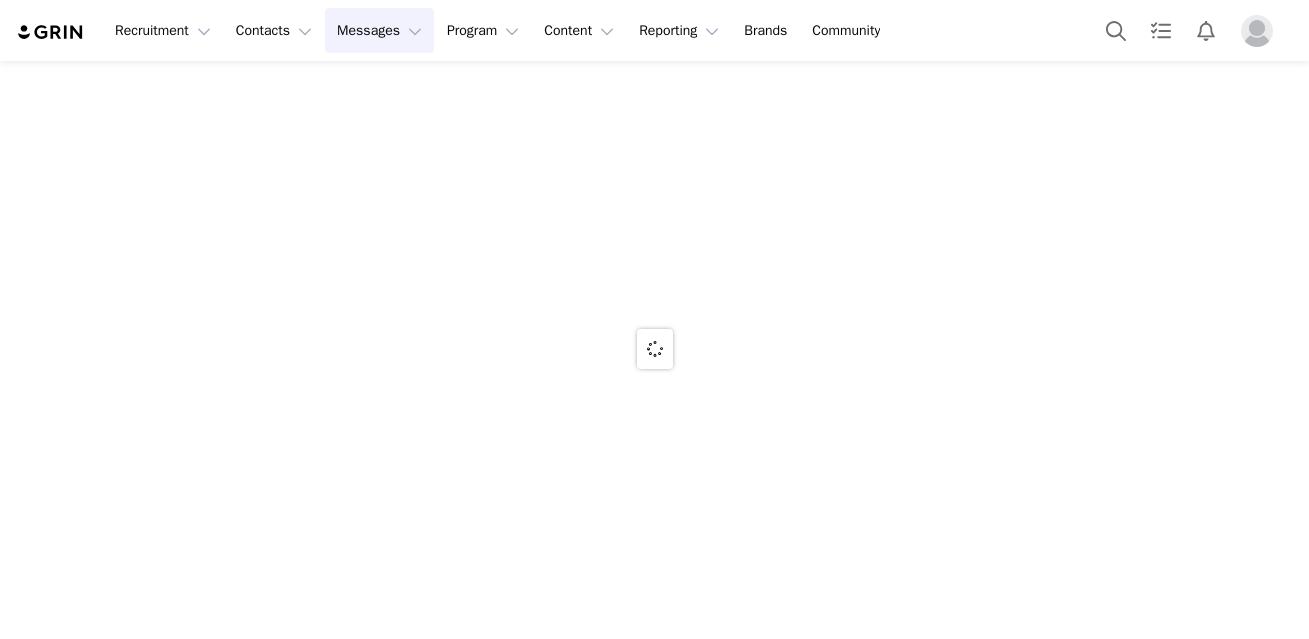 scroll, scrollTop: 0, scrollLeft: 0, axis: both 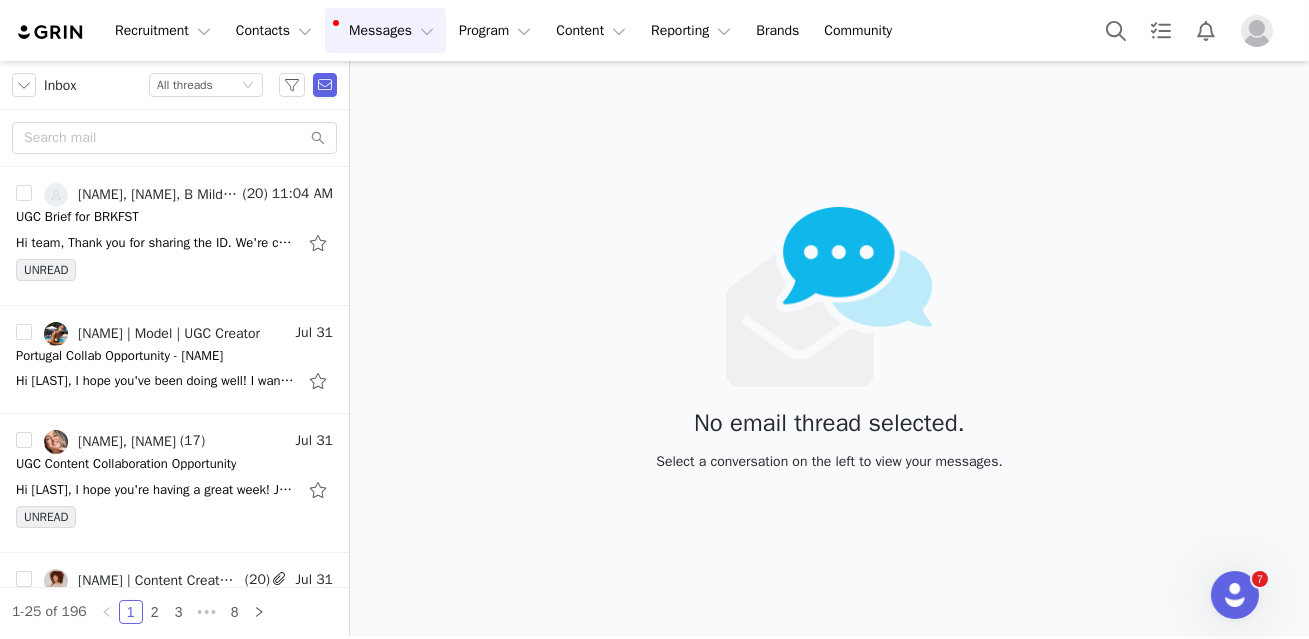 click on "Messages Messages" at bounding box center (385, 30) 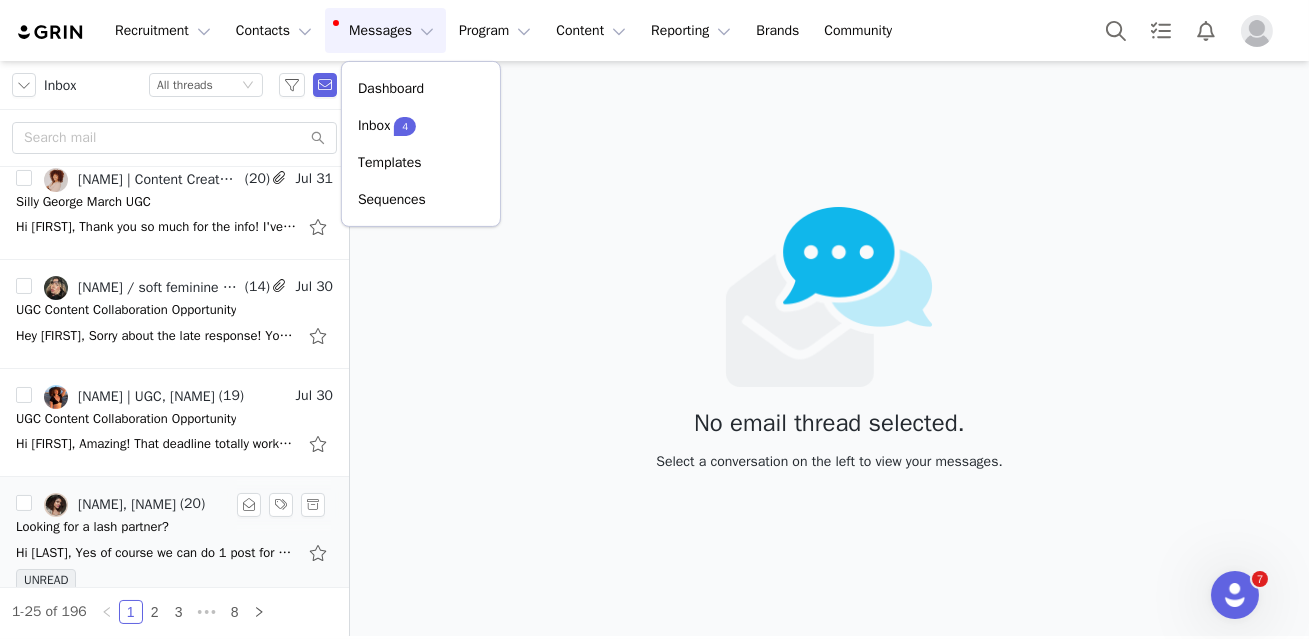 scroll, scrollTop: 877, scrollLeft: 0, axis: vertical 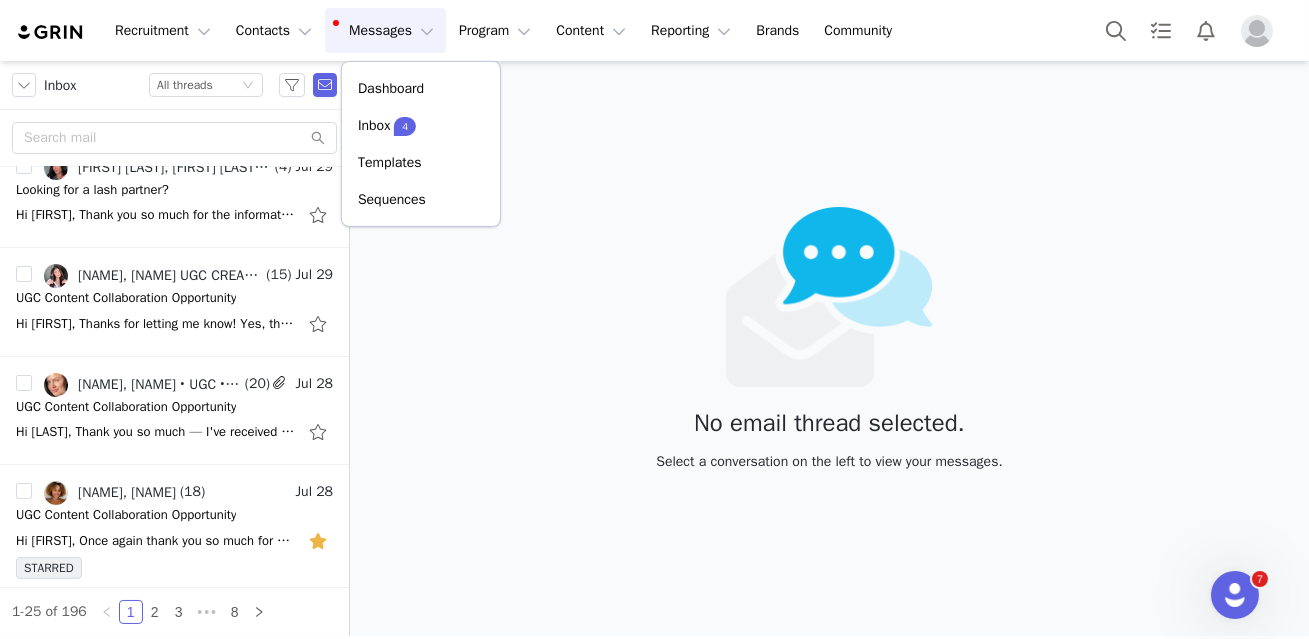 click on "No email thread selected. Select a conversation on the left to view your messages." at bounding box center (829, 348) 